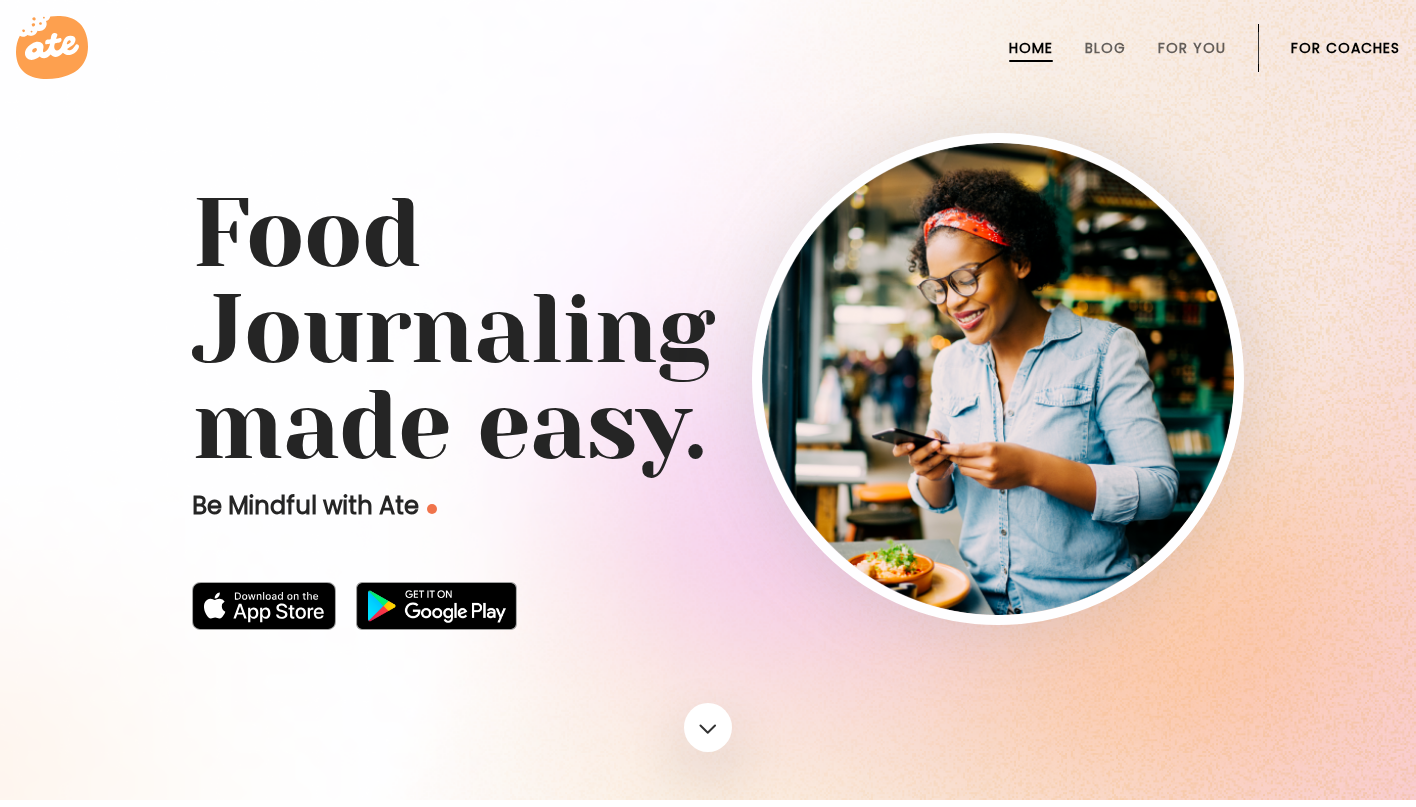 scroll, scrollTop: 0, scrollLeft: 0, axis: both 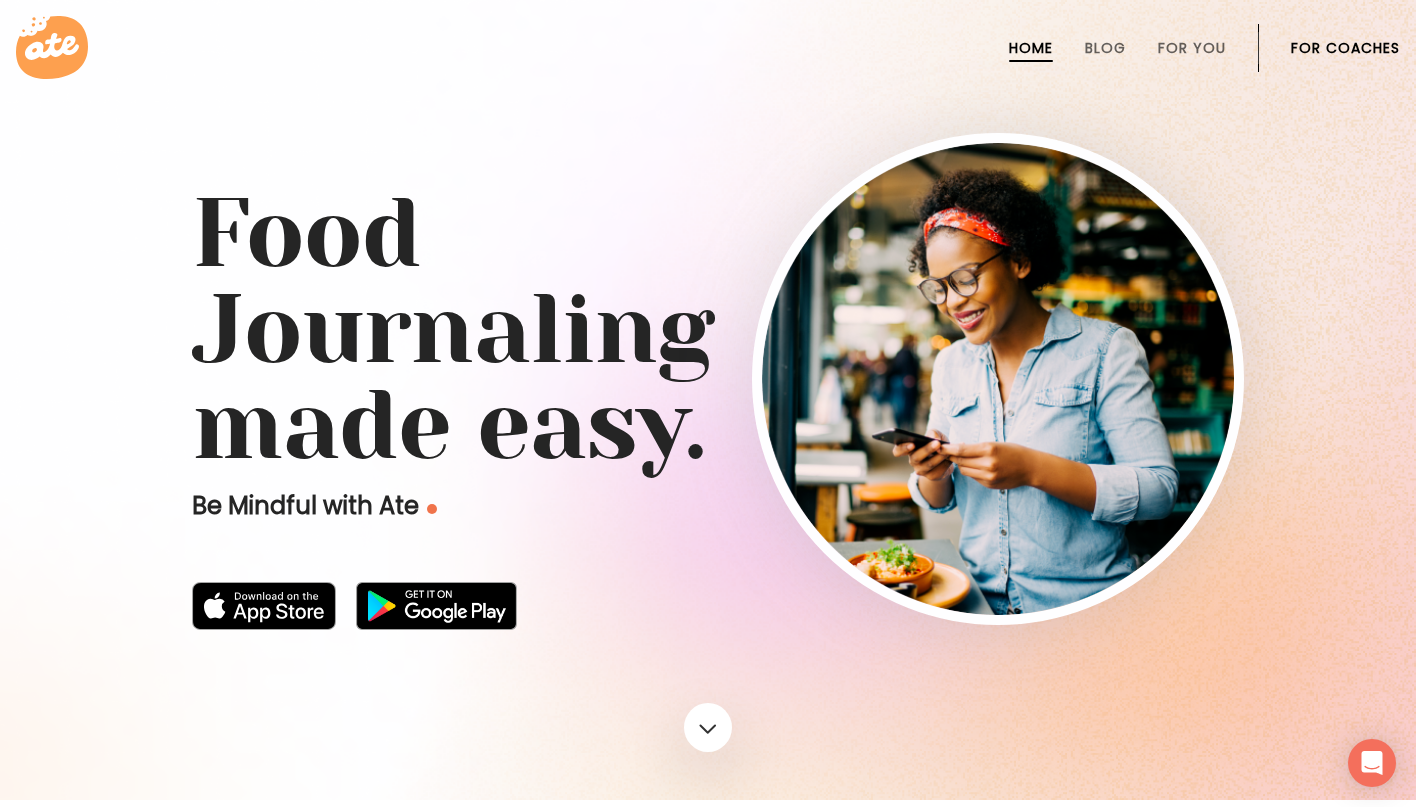 click on "For Coaches" at bounding box center [1345, 48] 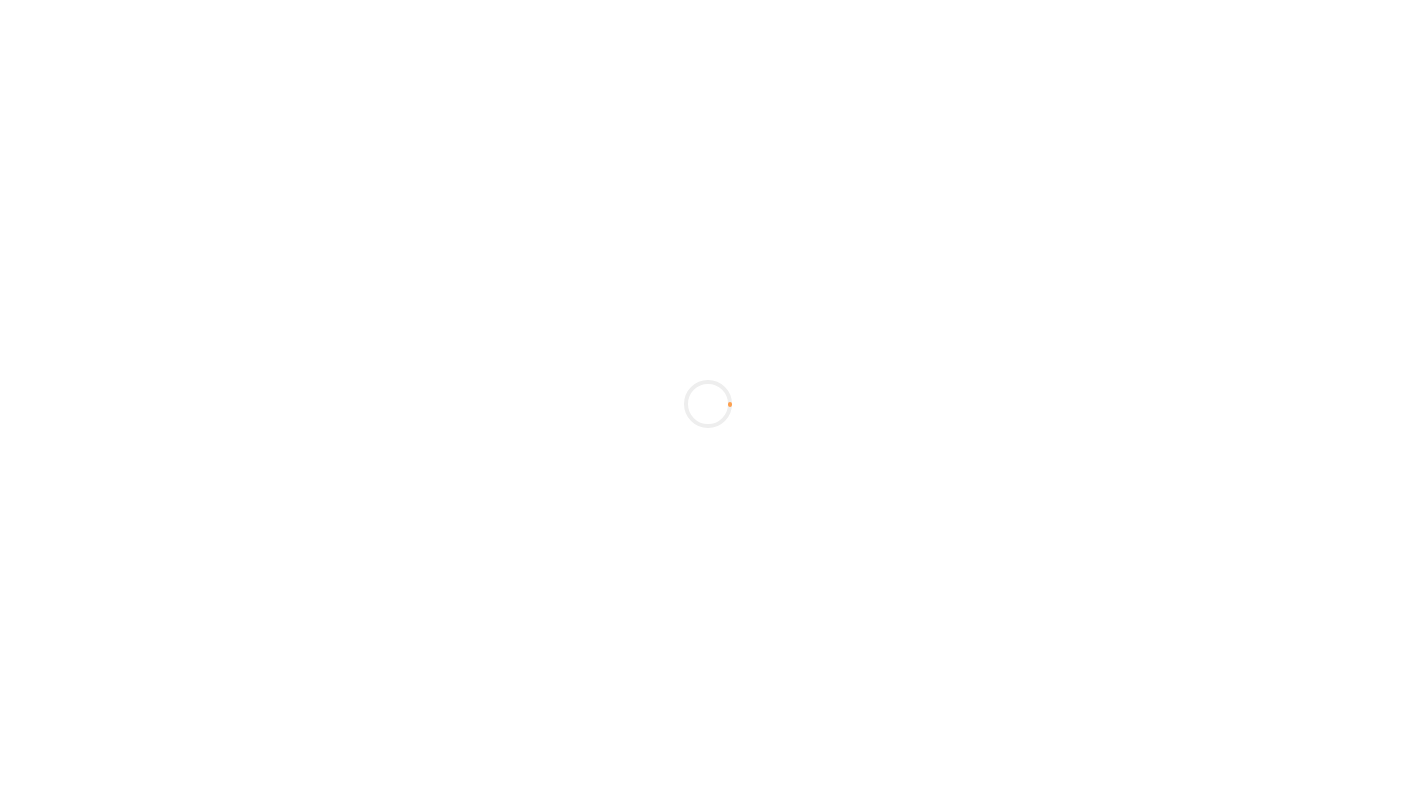 scroll, scrollTop: 0, scrollLeft: 0, axis: both 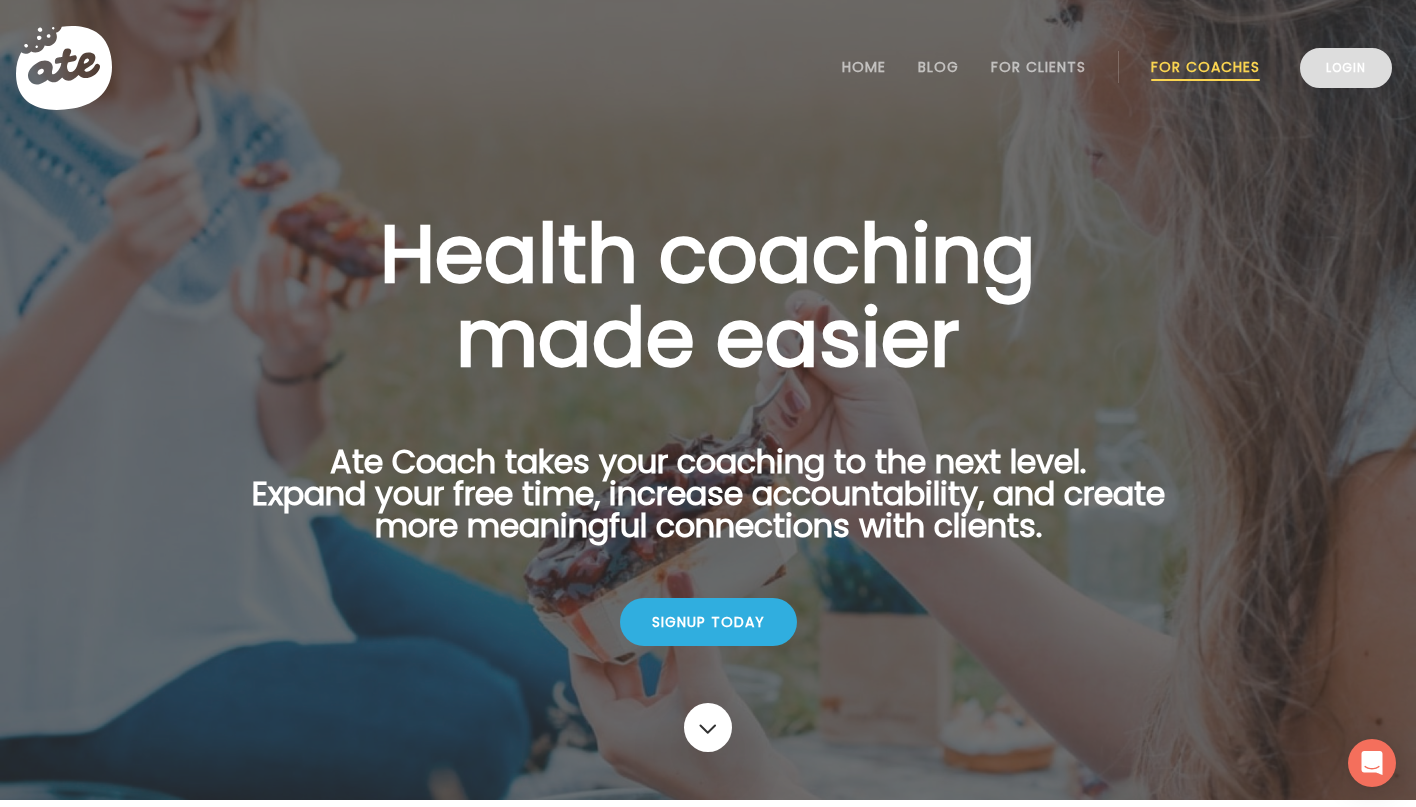 click on "Login" at bounding box center (1346, 68) 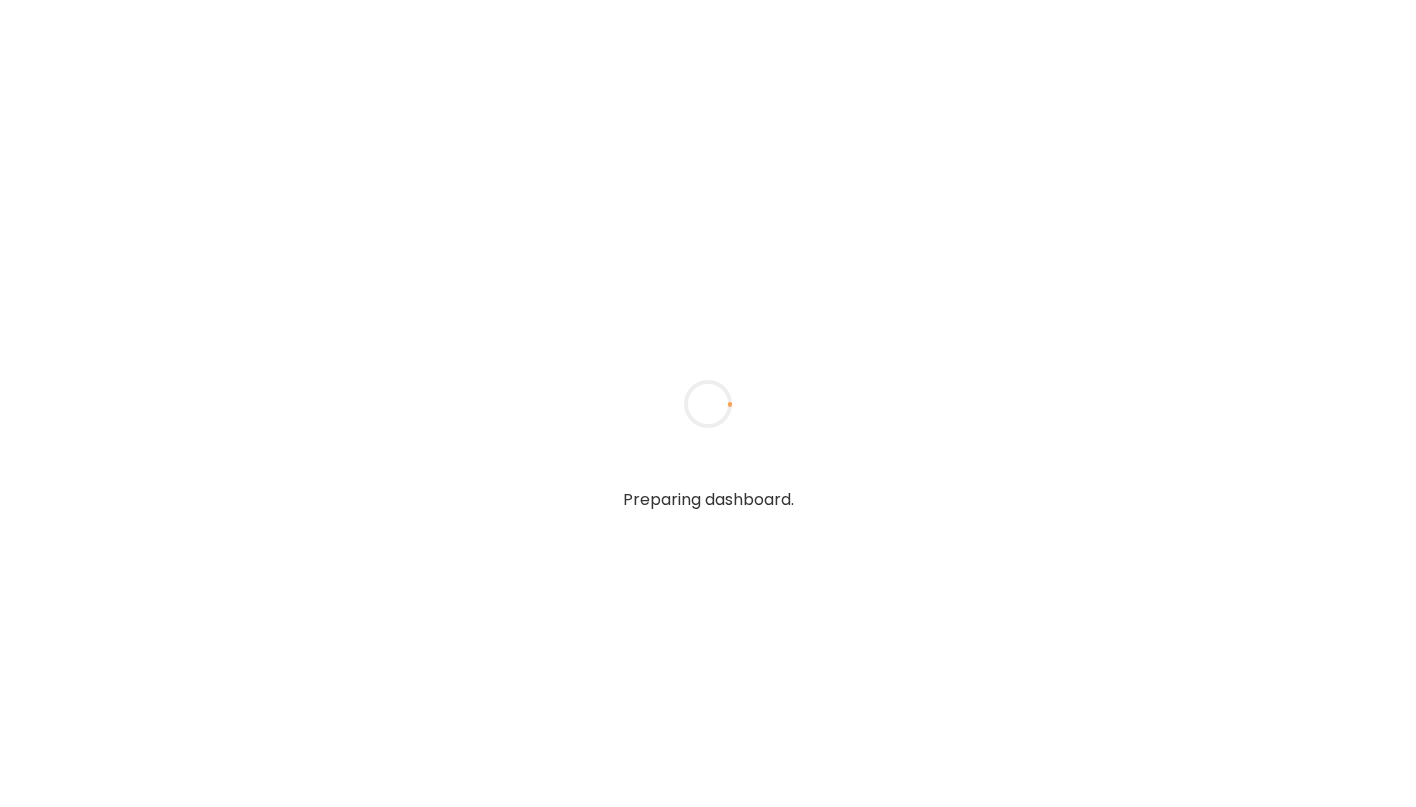 scroll, scrollTop: 0, scrollLeft: 0, axis: both 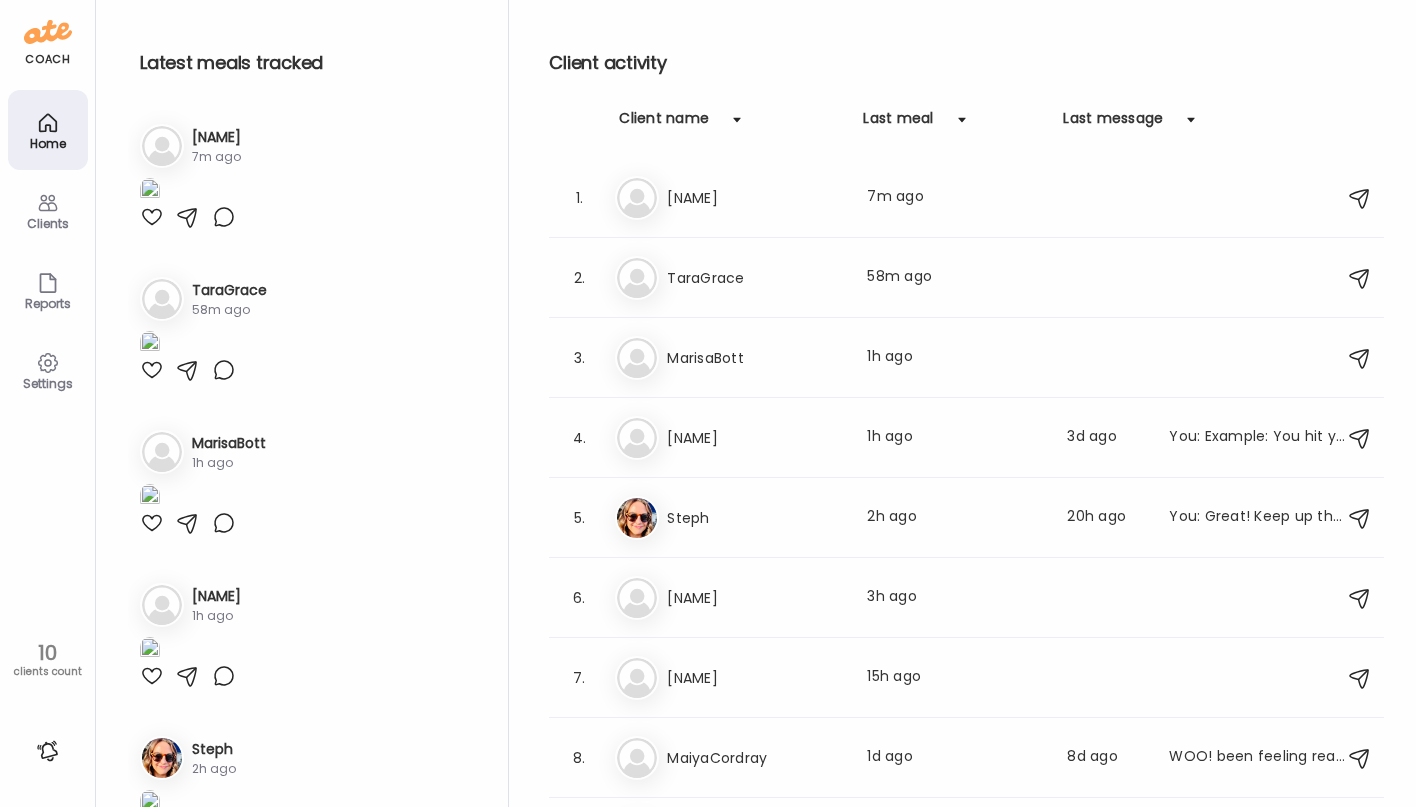click on "Clients" at bounding box center [48, 223] 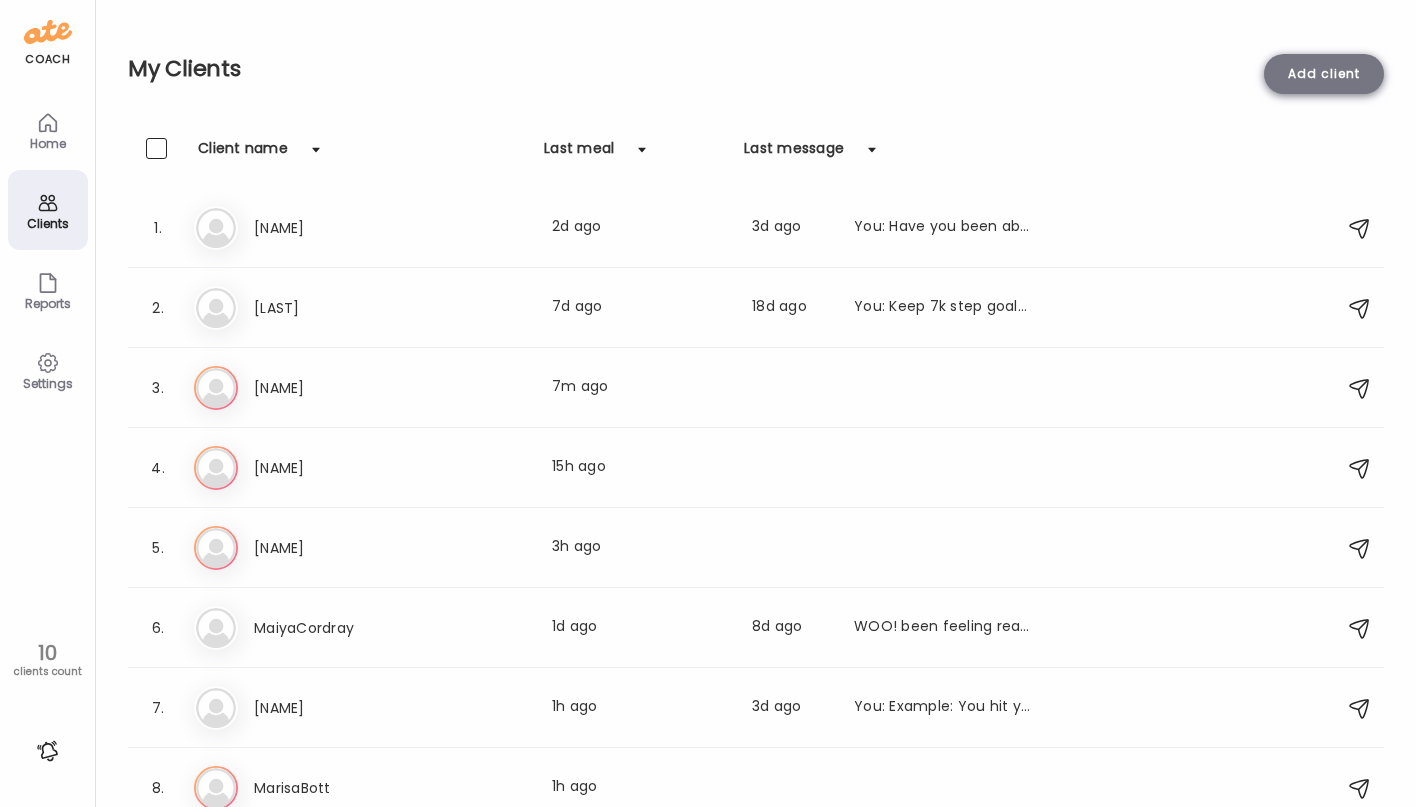 click on "Add client" at bounding box center [1324, 74] 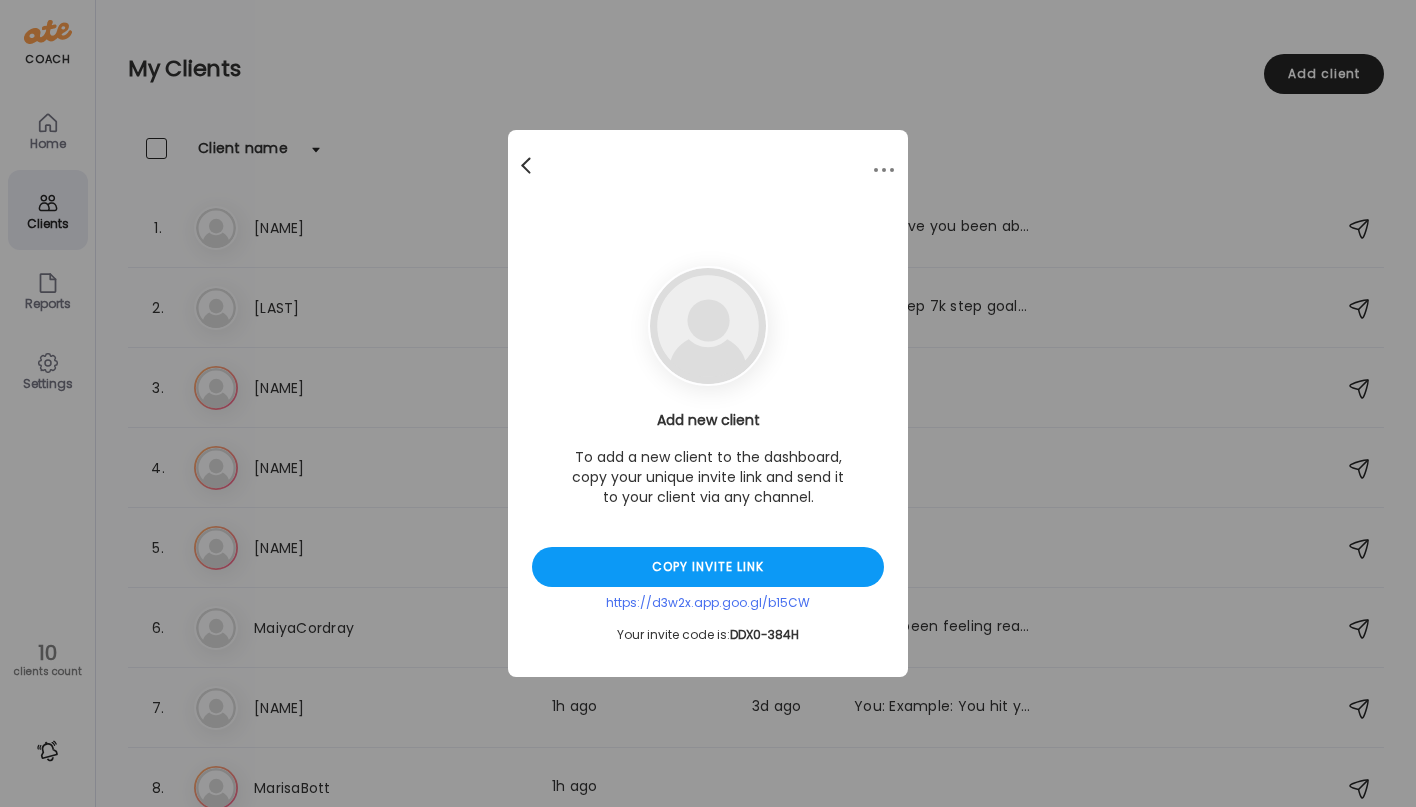 click at bounding box center (528, 166) 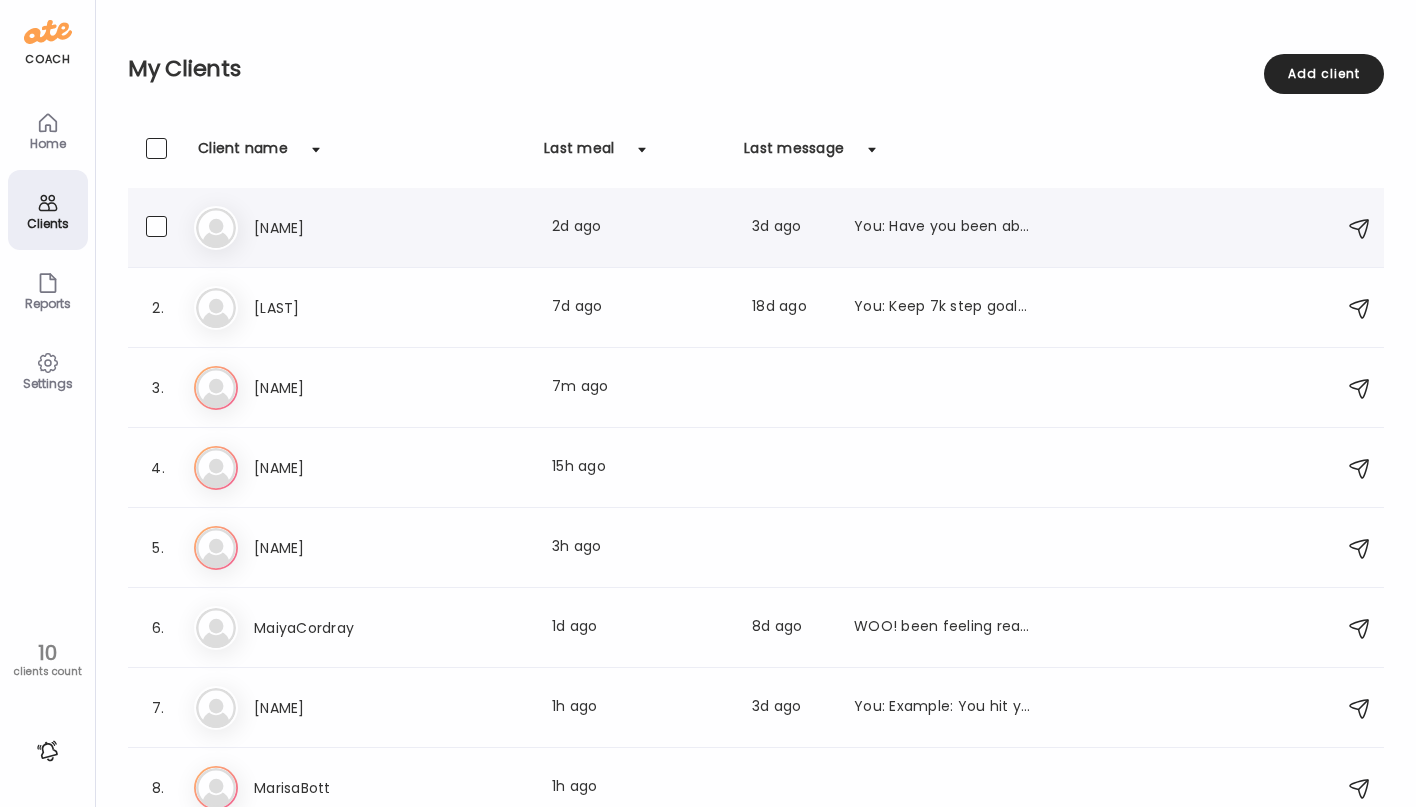 scroll, scrollTop: 178, scrollLeft: 0, axis: vertical 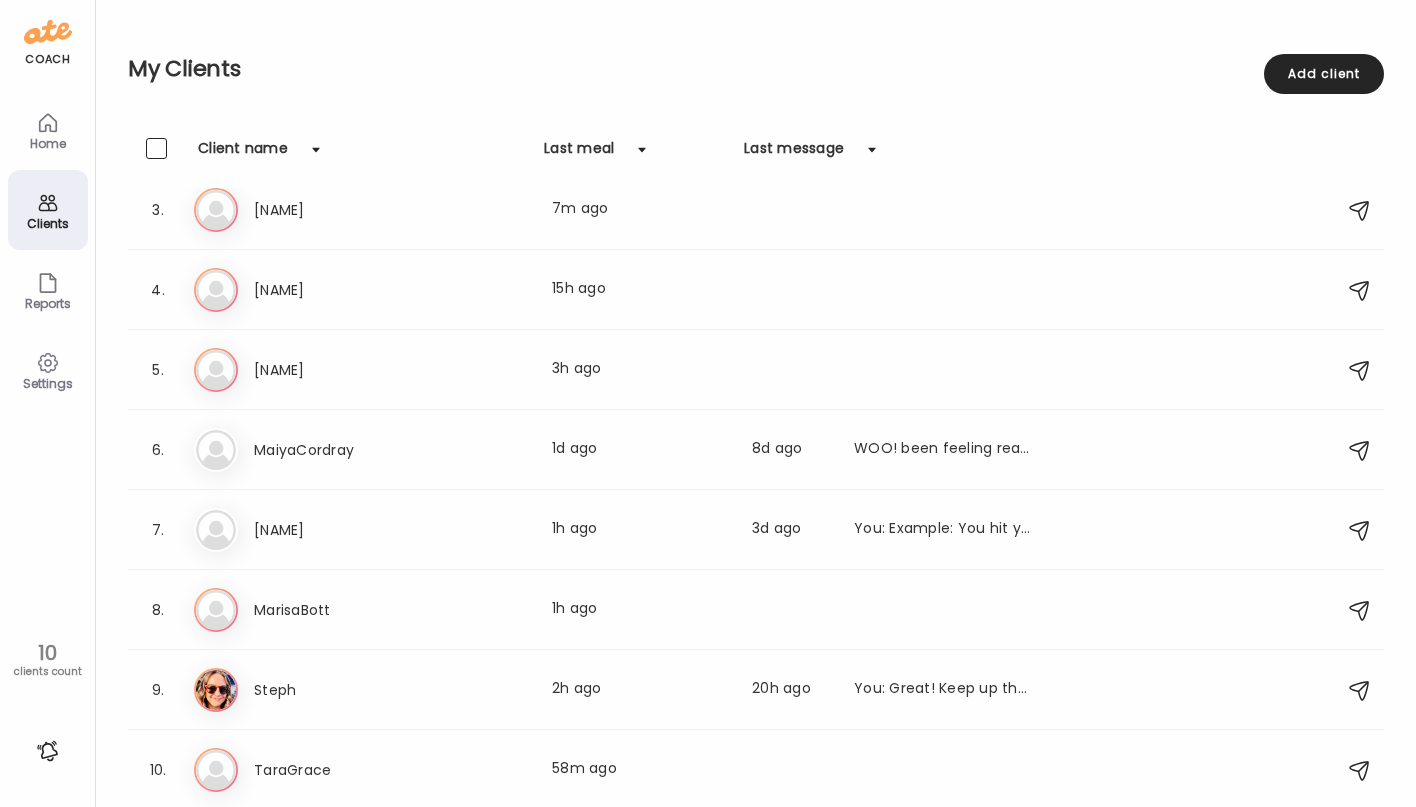 click on "10" at bounding box center [47, 653] 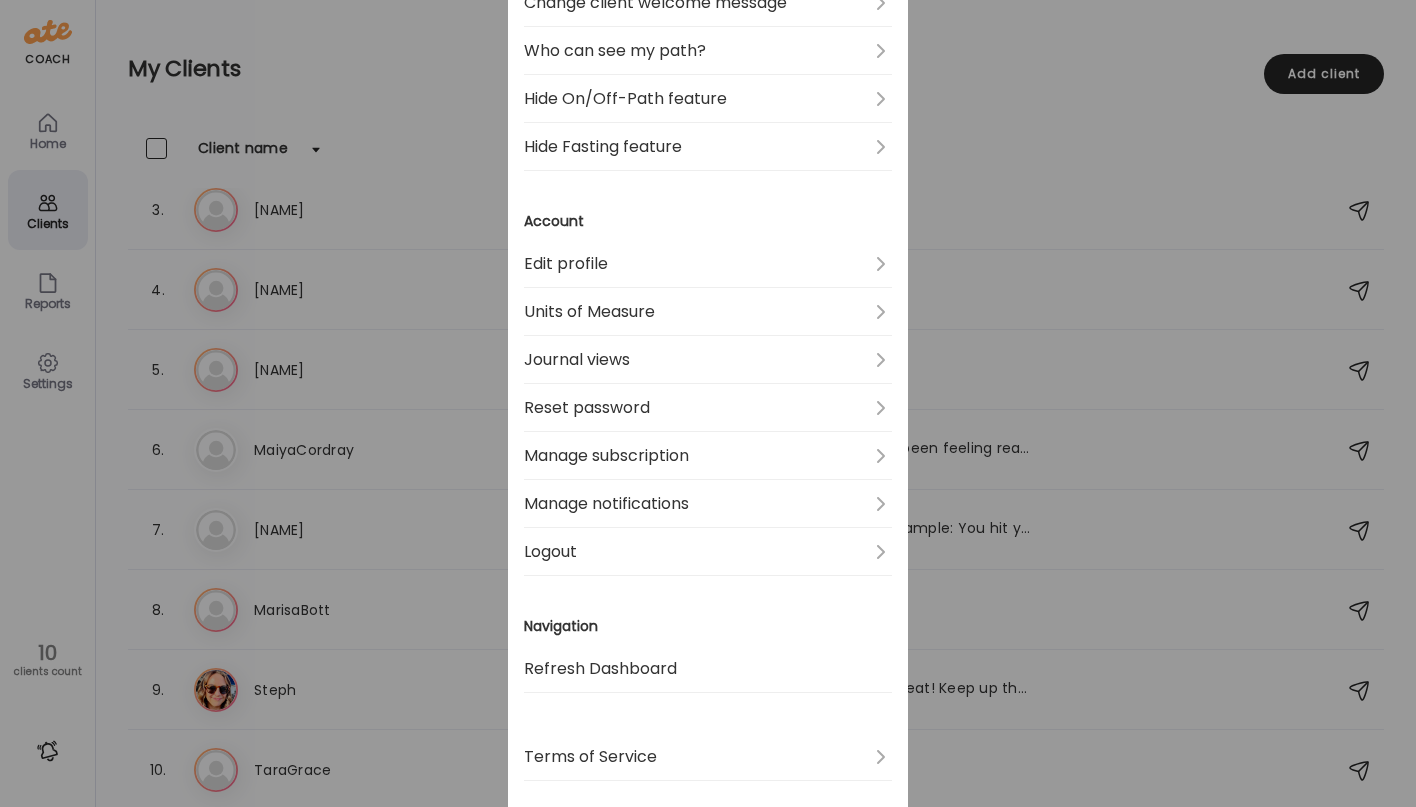 scroll, scrollTop: 517, scrollLeft: 0, axis: vertical 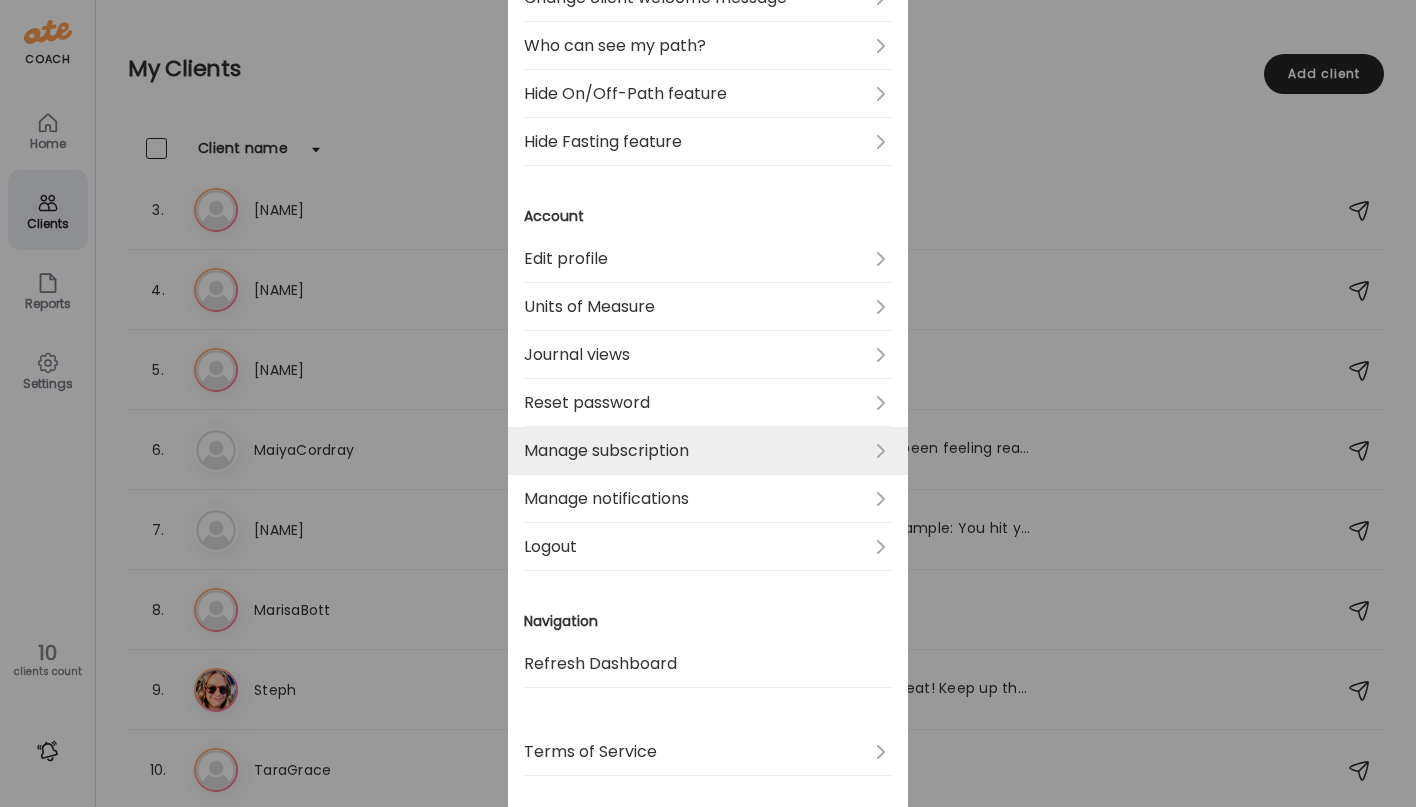 click on "Manage subscription" at bounding box center (708, 451) 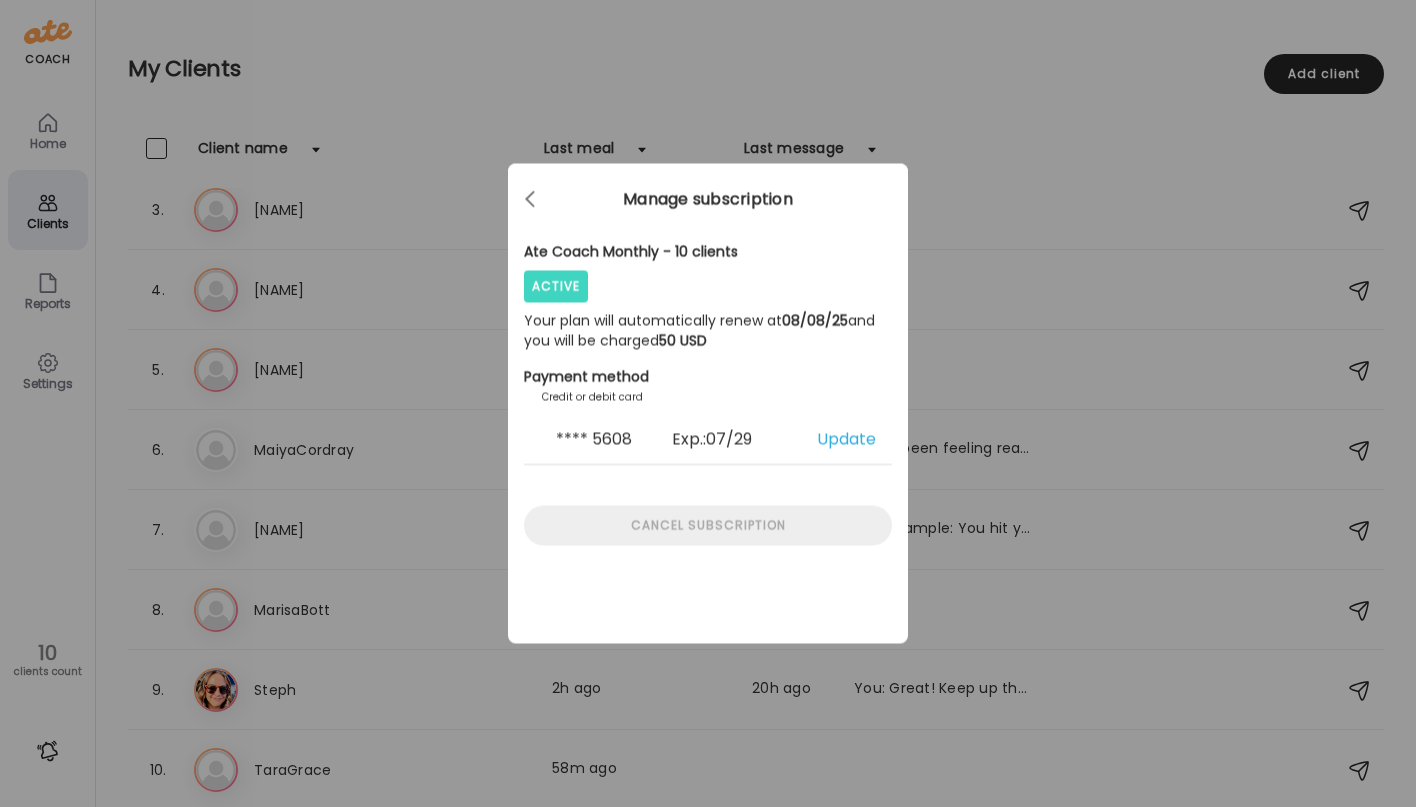type on "**********" 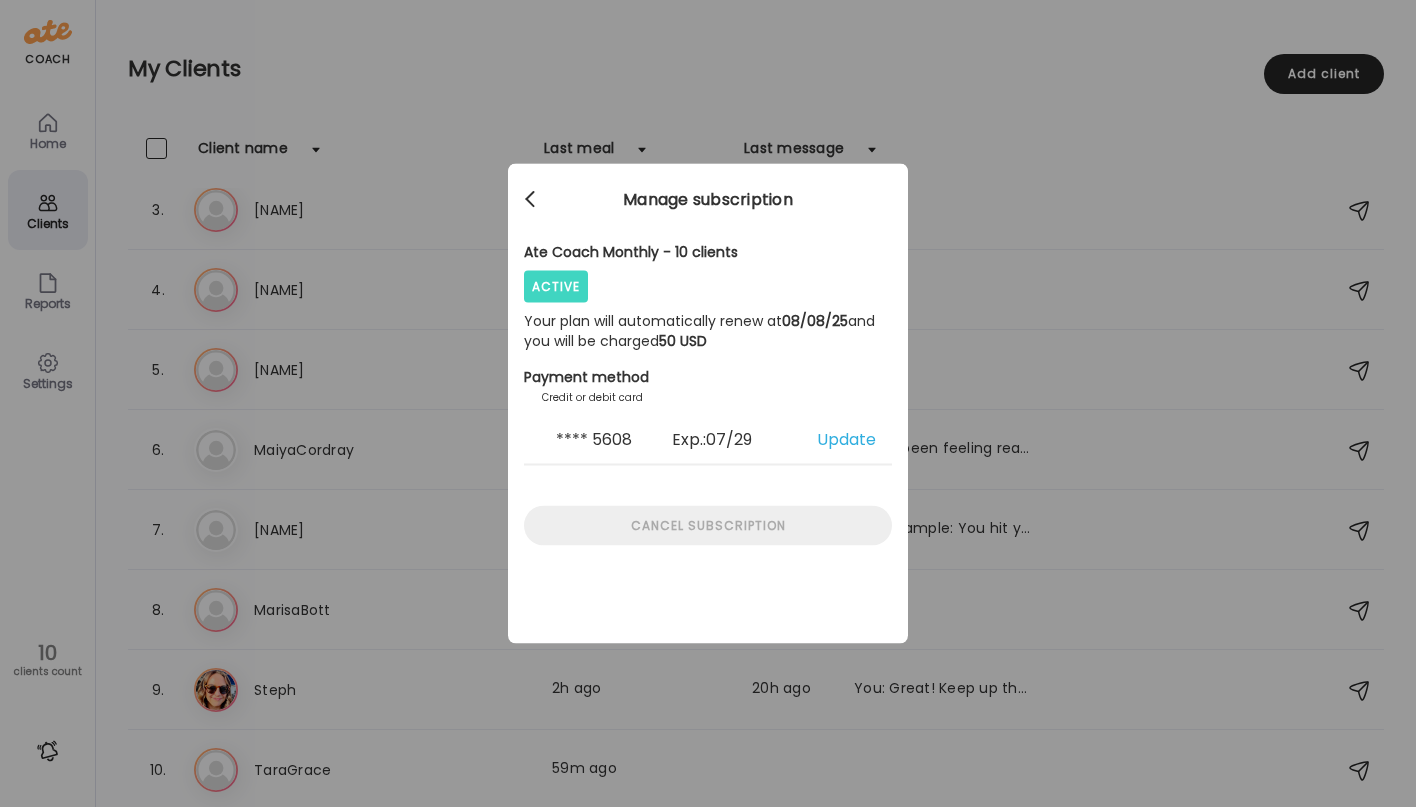click at bounding box center (530, 196) 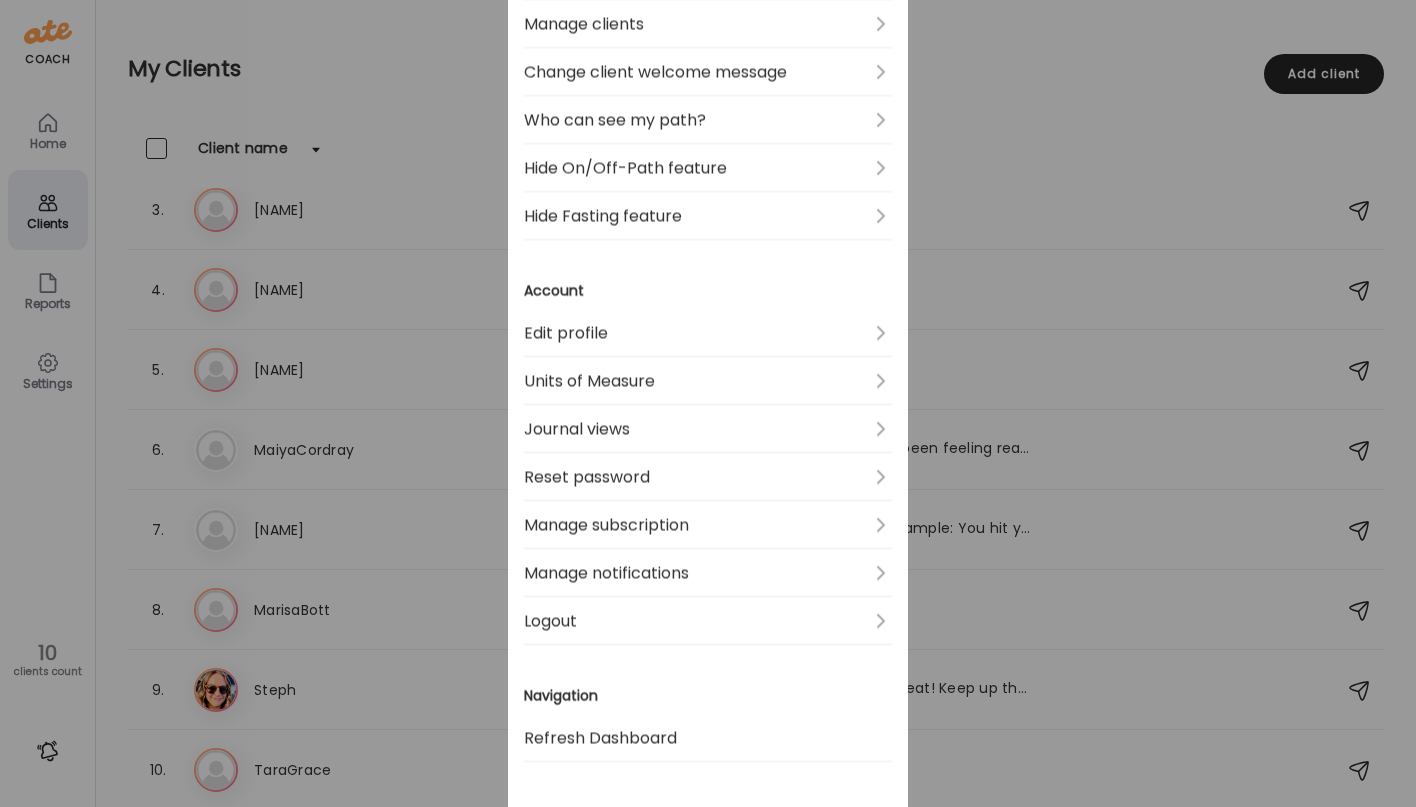 scroll, scrollTop: 445, scrollLeft: 0, axis: vertical 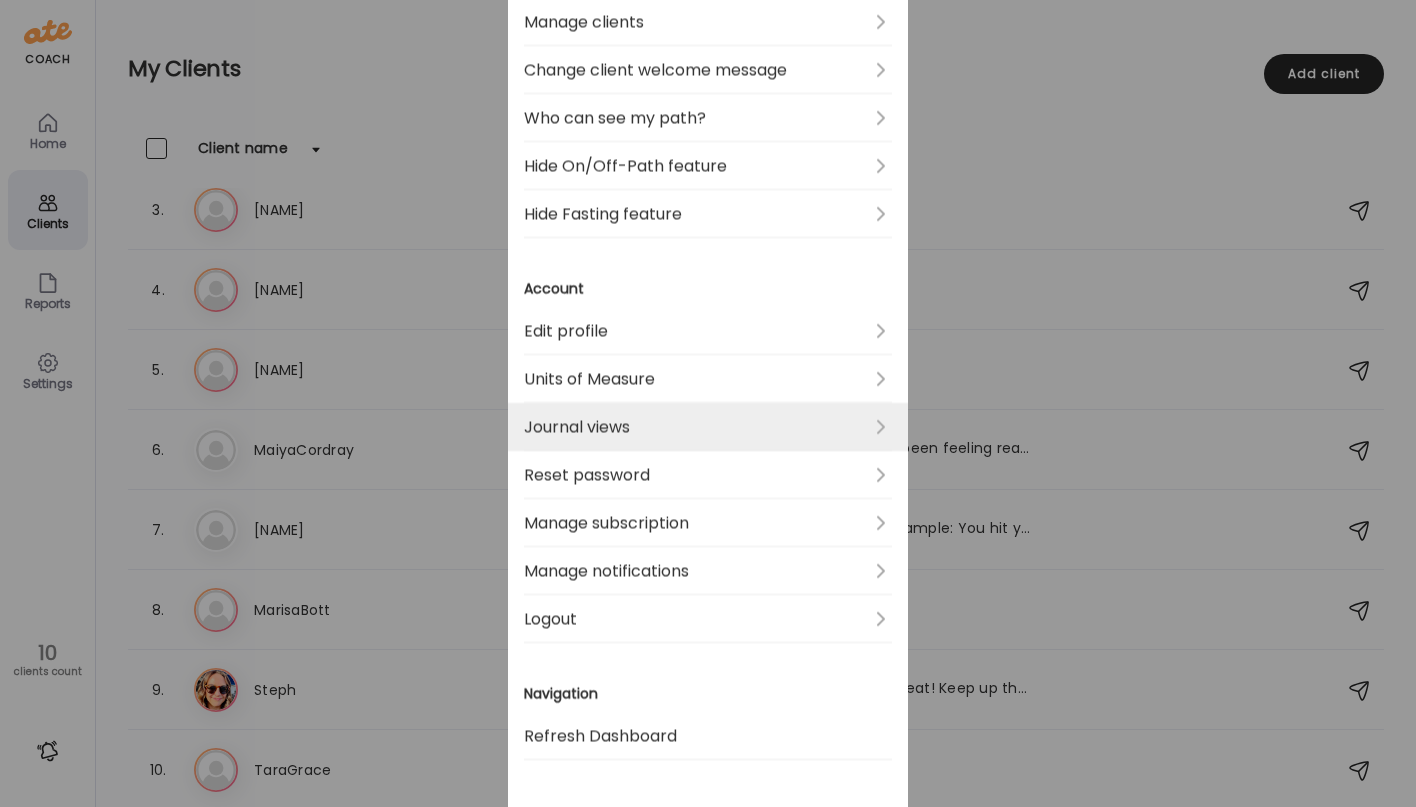 click on "Journal views" at bounding box center (708, 427) 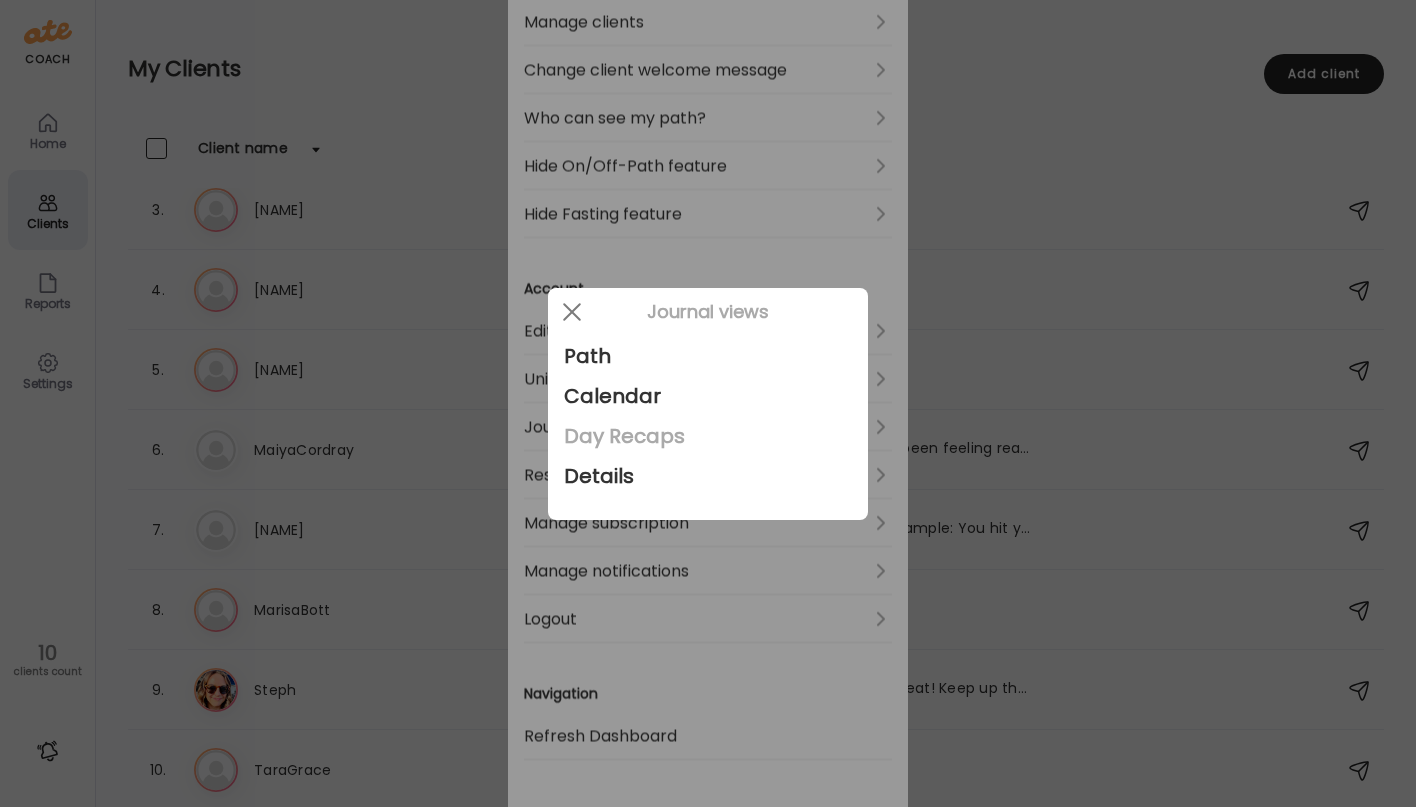 click on "Day Recaps" at bounding box center [708, 436] 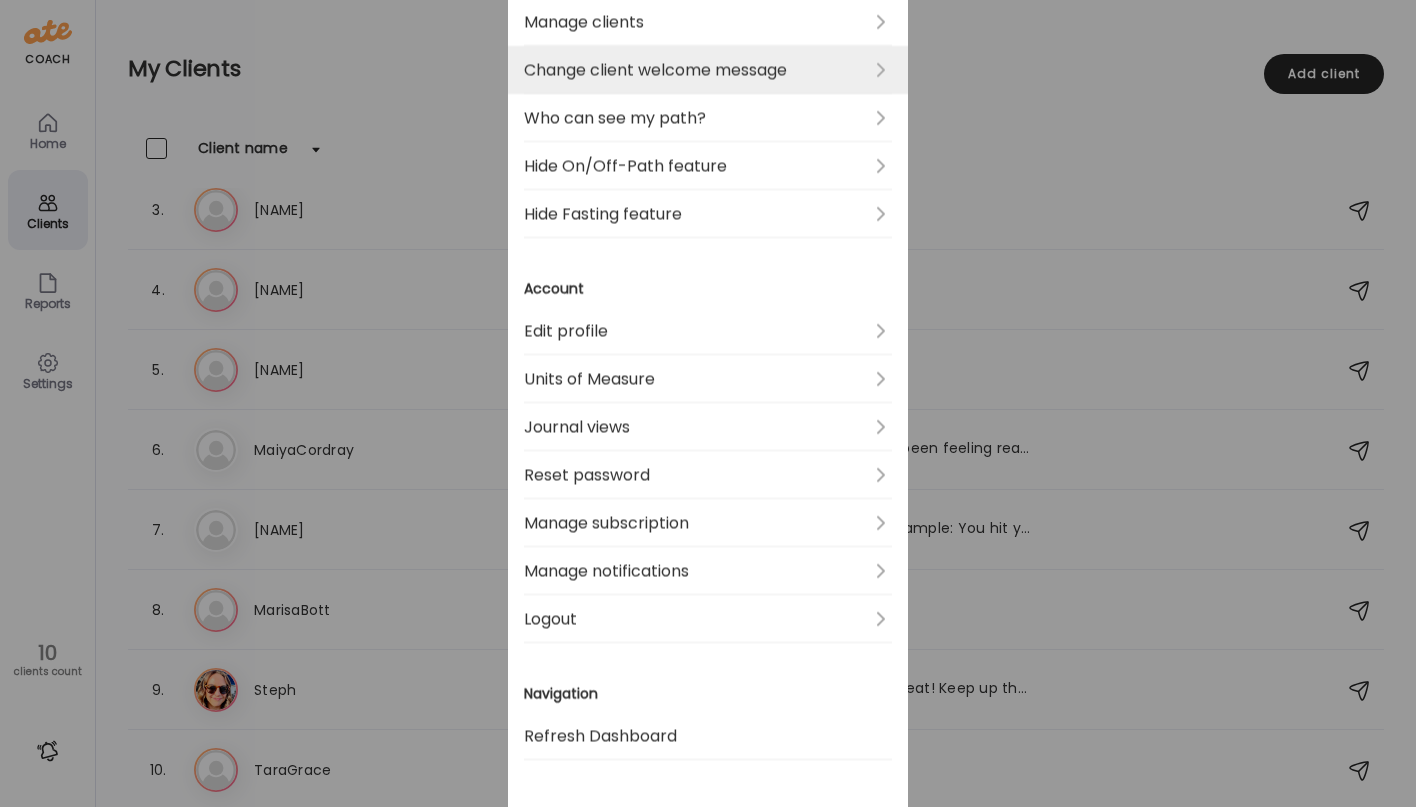 scroll, scrollTop: 0, scrollLeft: 0, axis: both 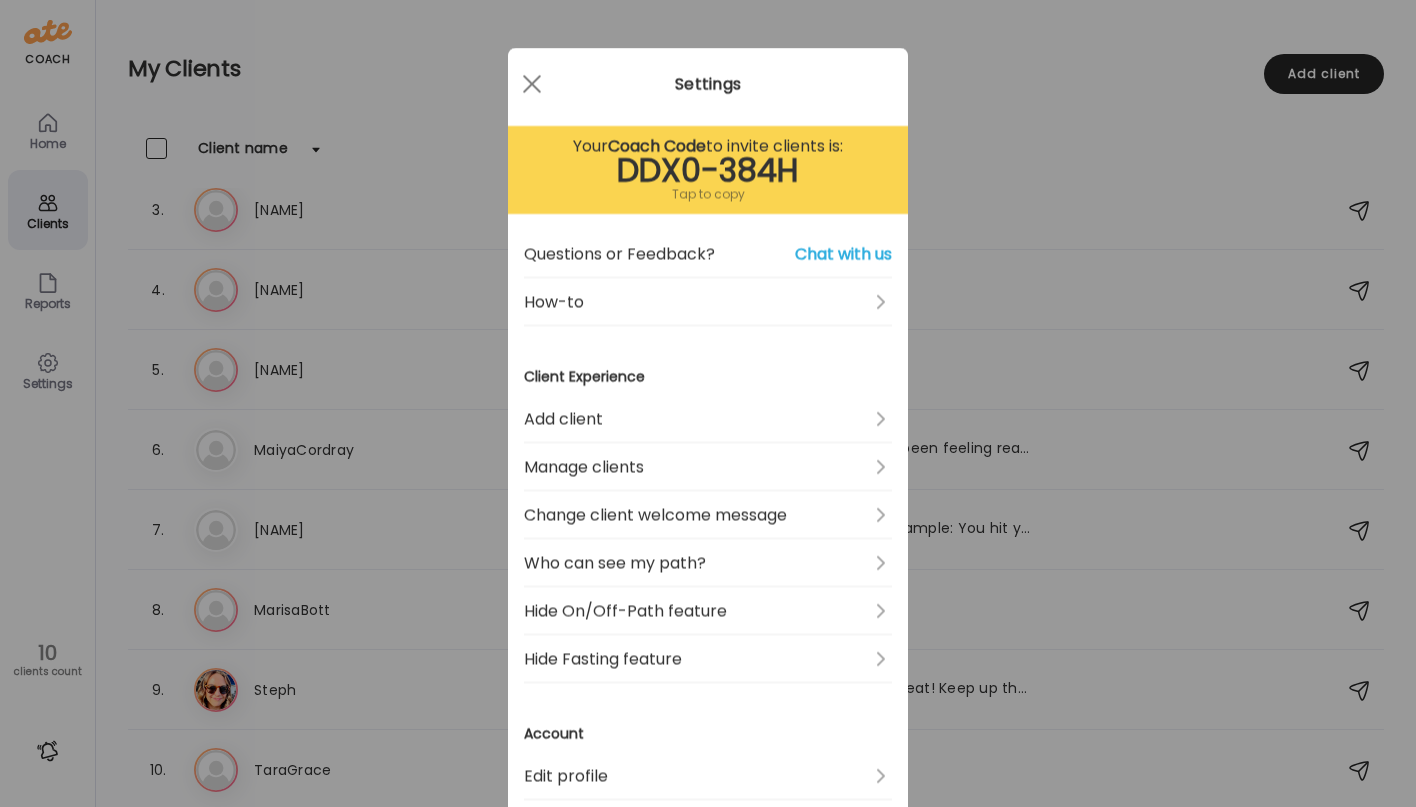 click on "Settings" at bounding box center (708, 84) 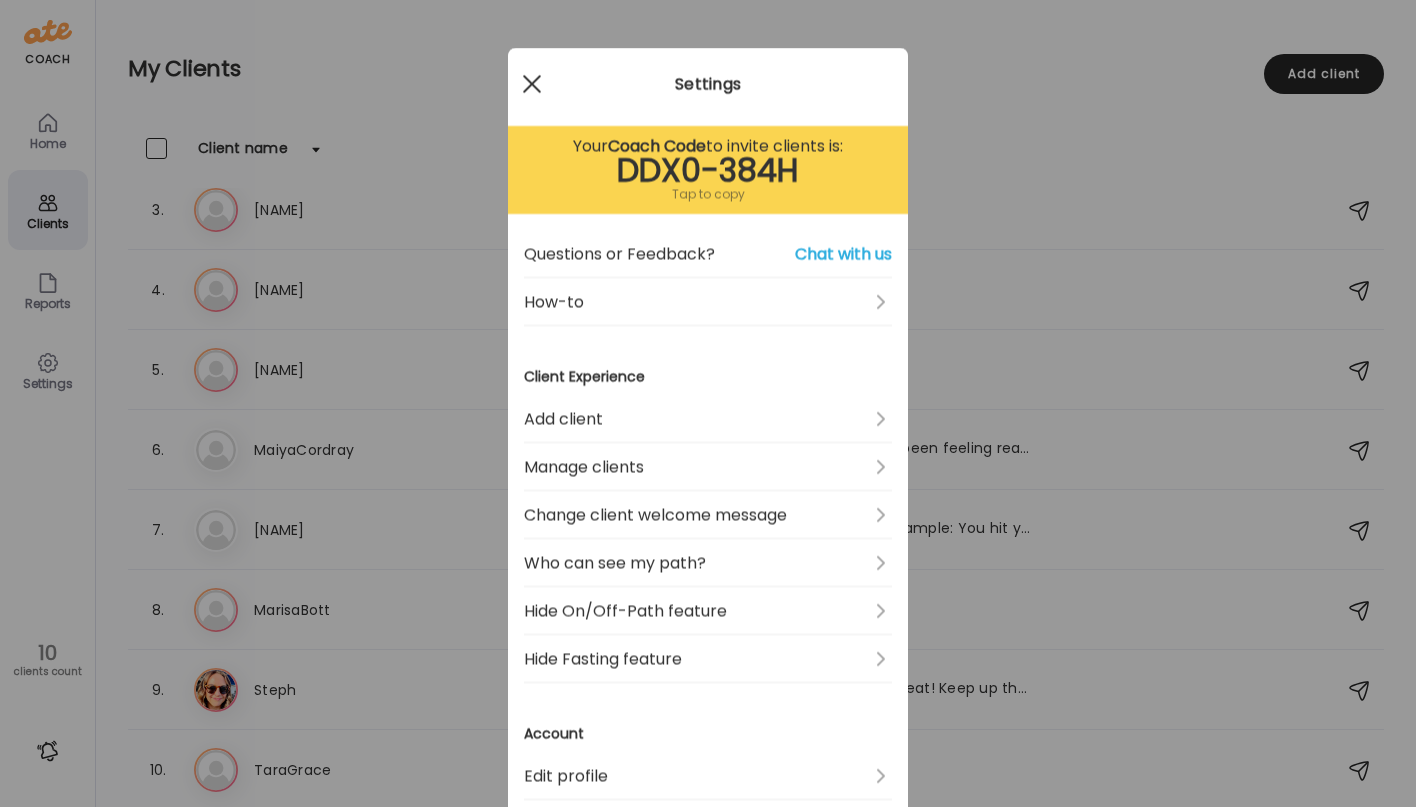 click at bounding box center (532, 84) 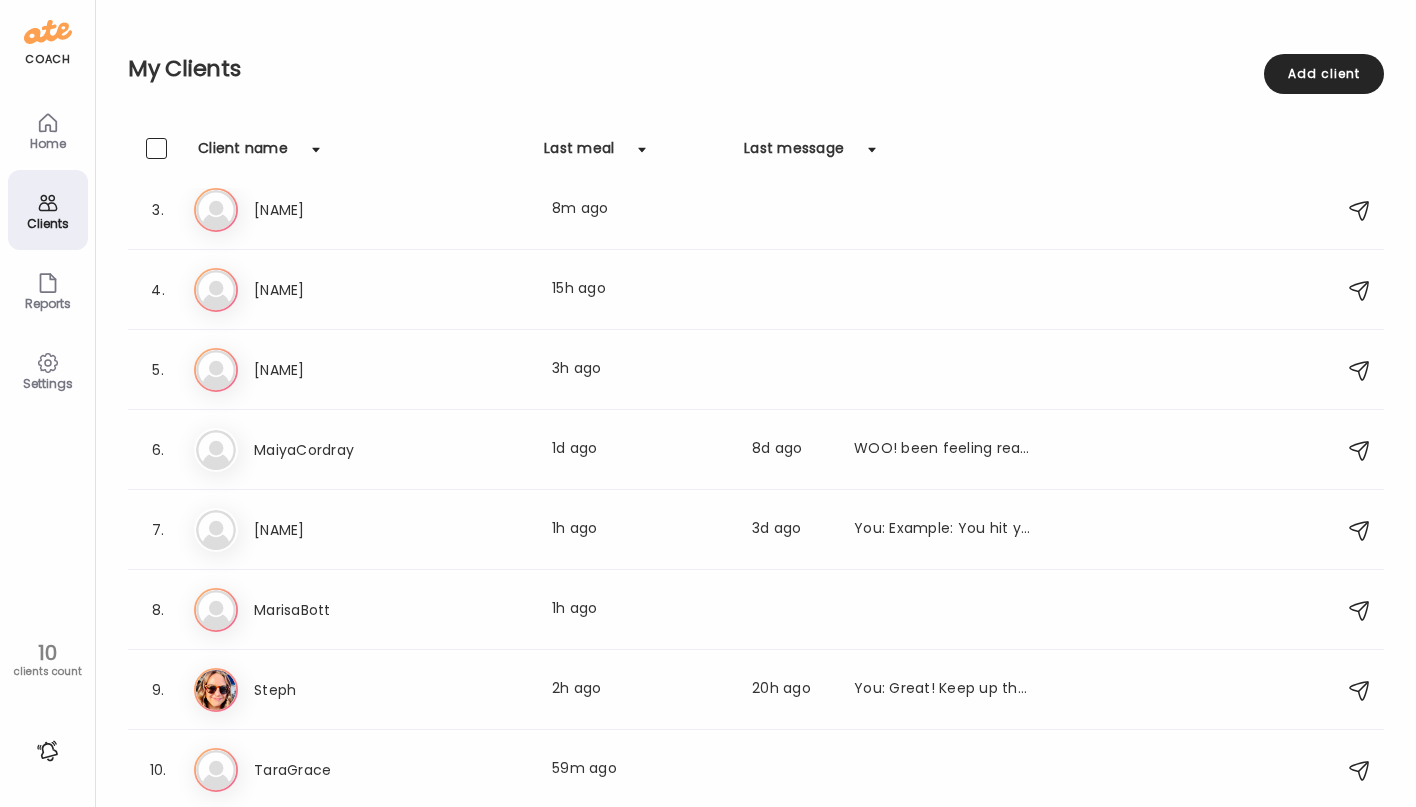 click at bounding box center [48, 32] 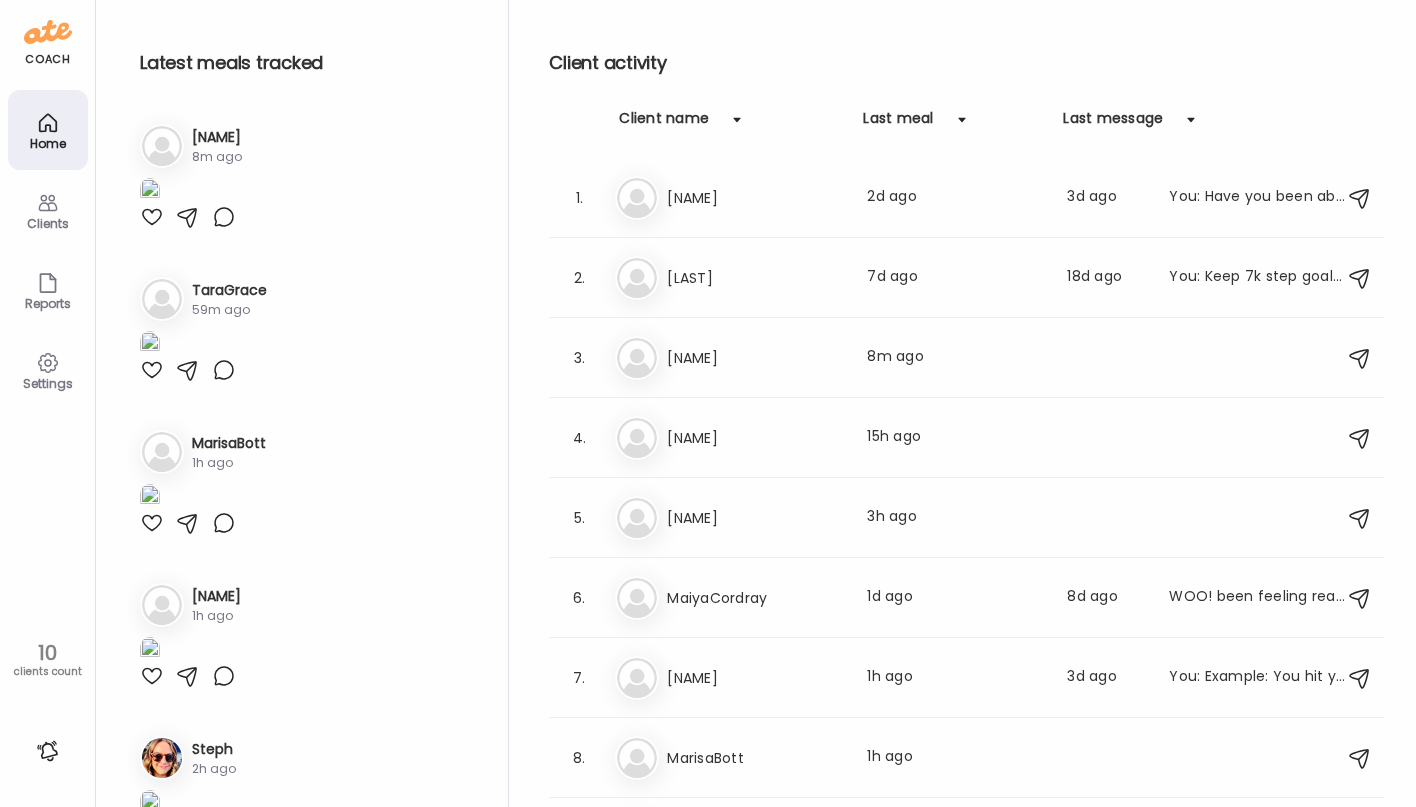 click at bounding box center [48, 32] 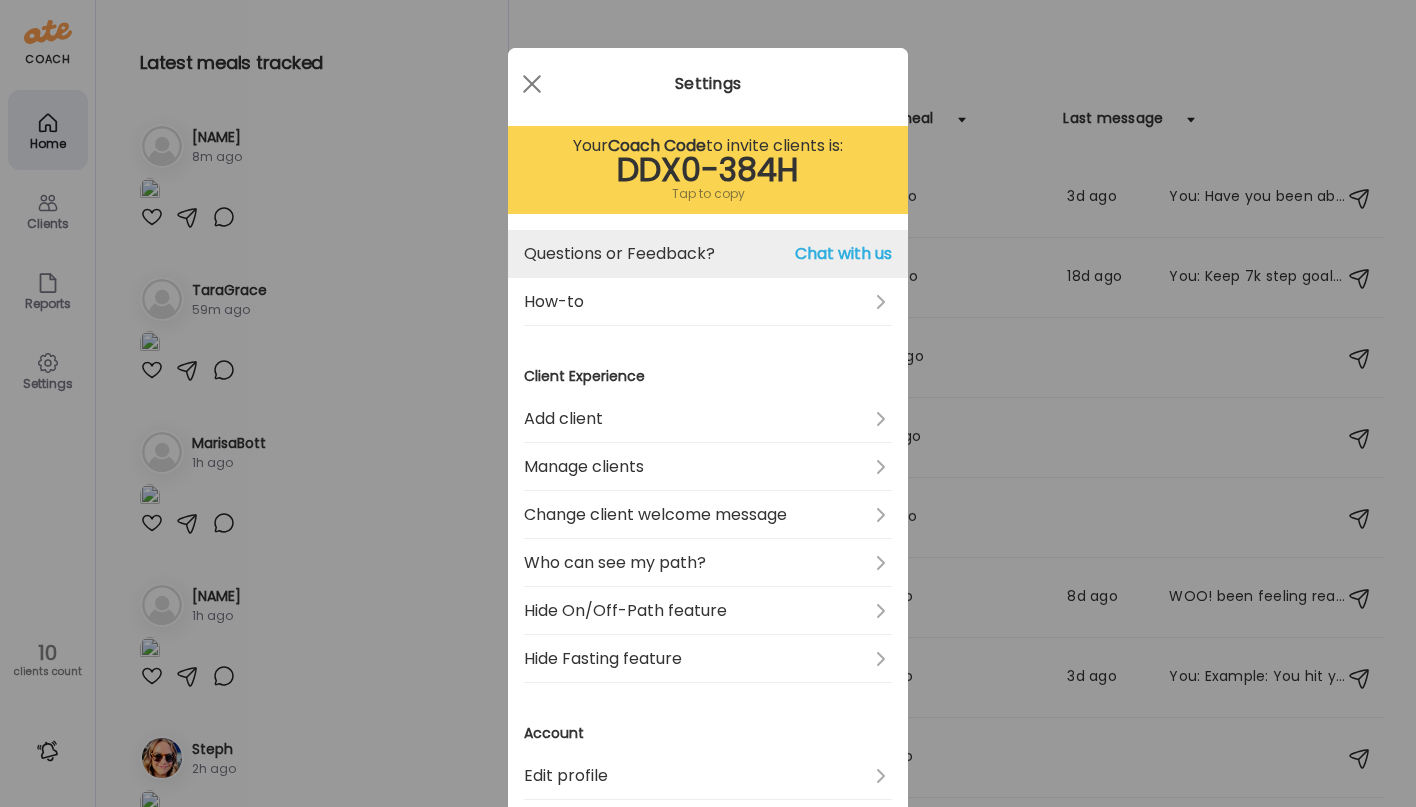 click on "Chat with us" at bounding box center (843, 254) 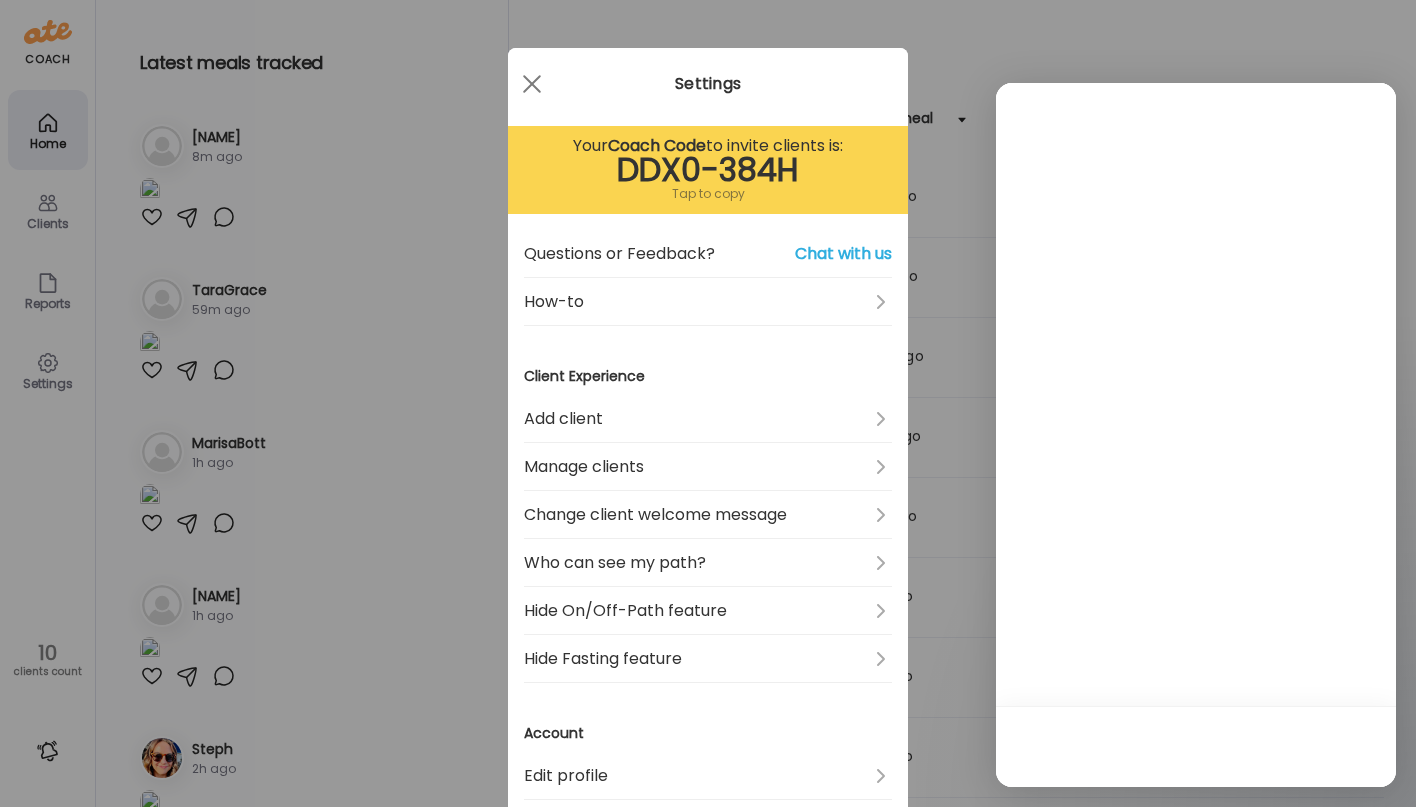 scroll, scrollTop: 0, scrollLeft: 0, axis: both 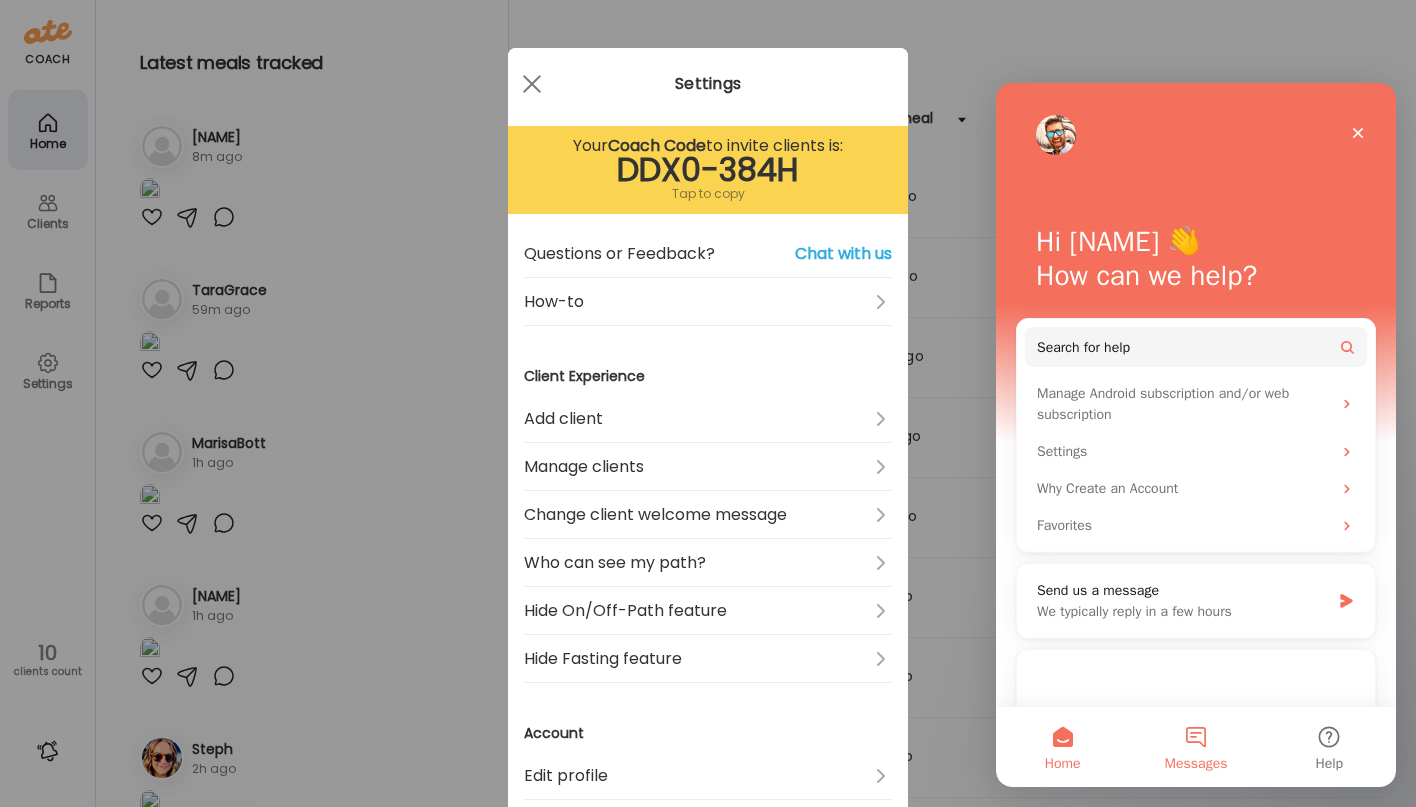 click on "Messages" at bounding box center [1195, 747] 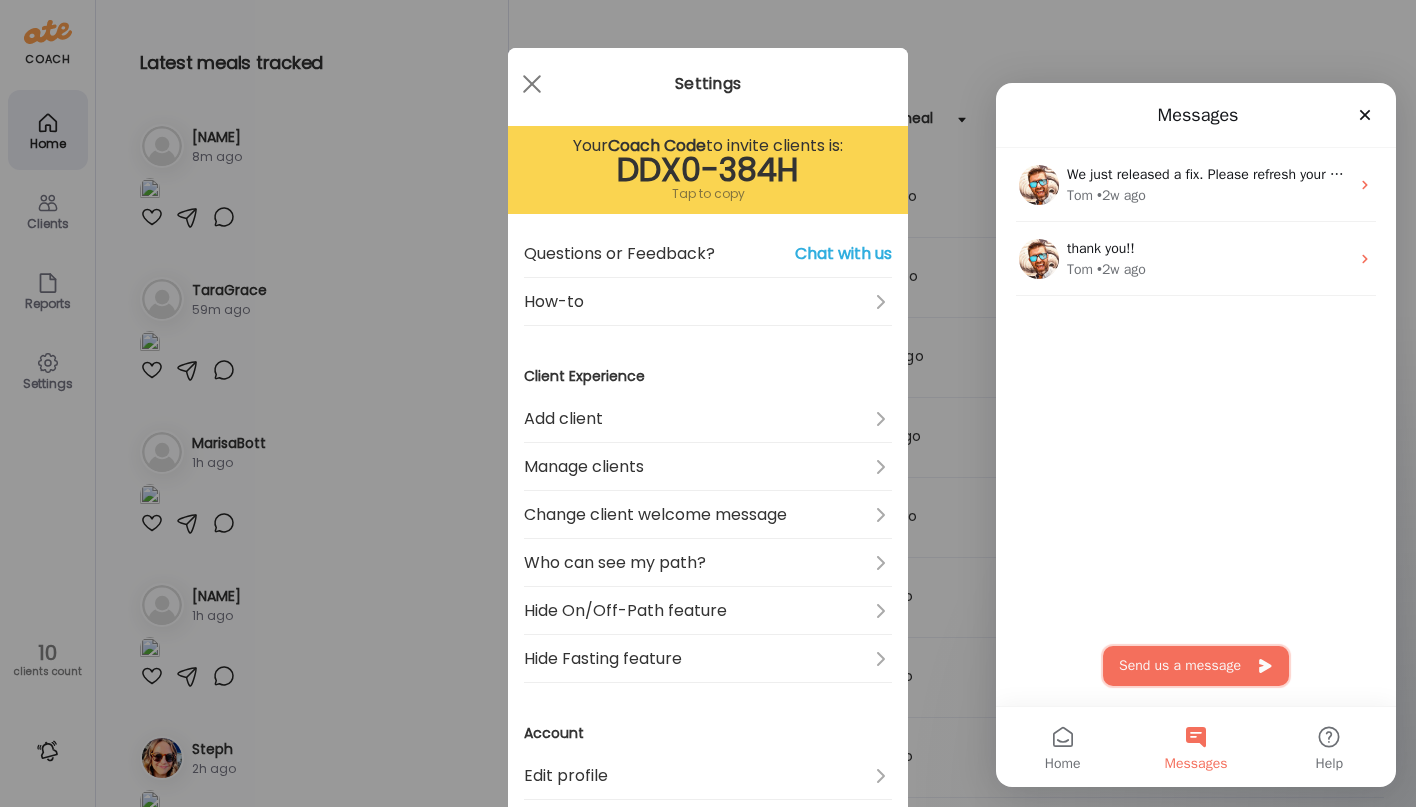 click on "Send us a message" at bounding box center (1196, 666) 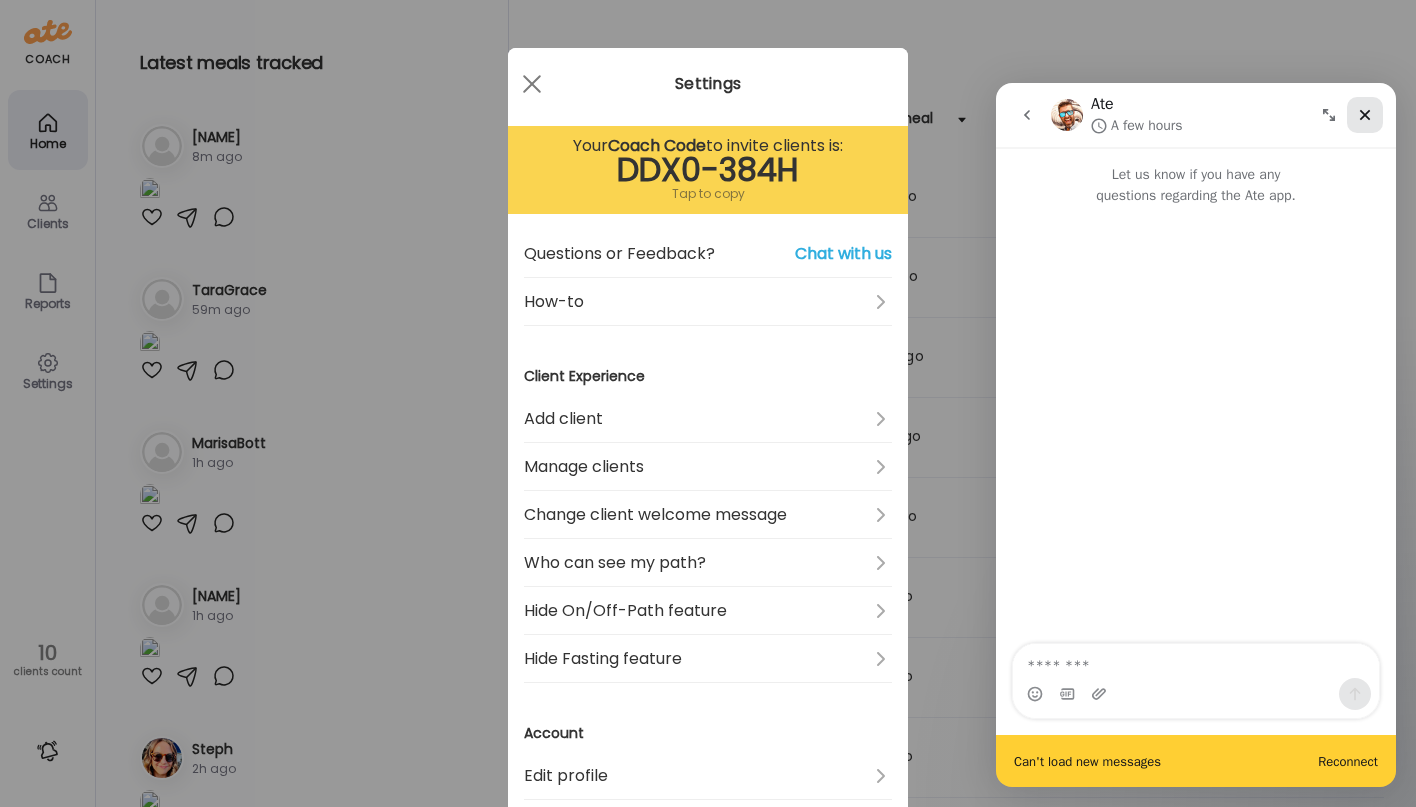 click 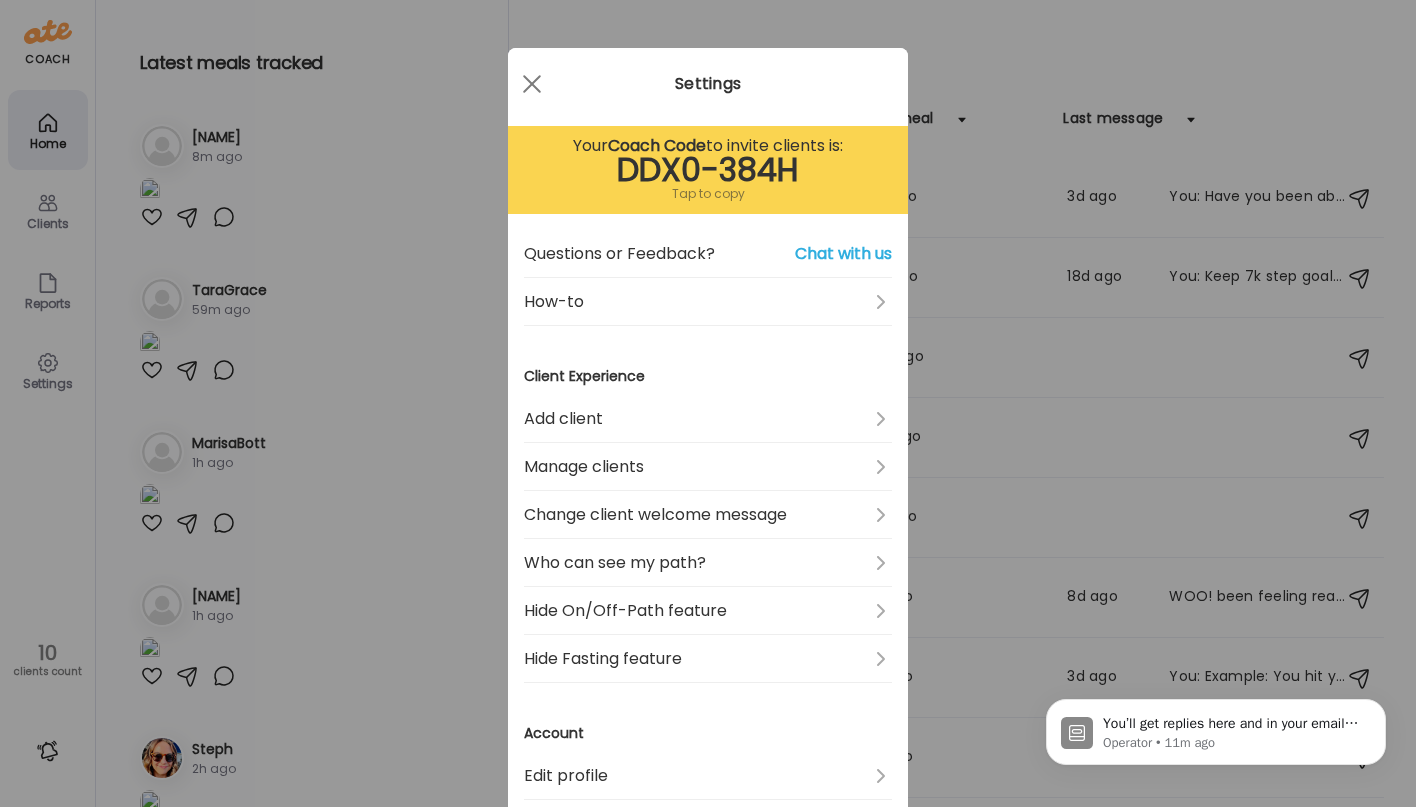 scroll, scrollTop: 0, scrollLeft: 0, axis: both 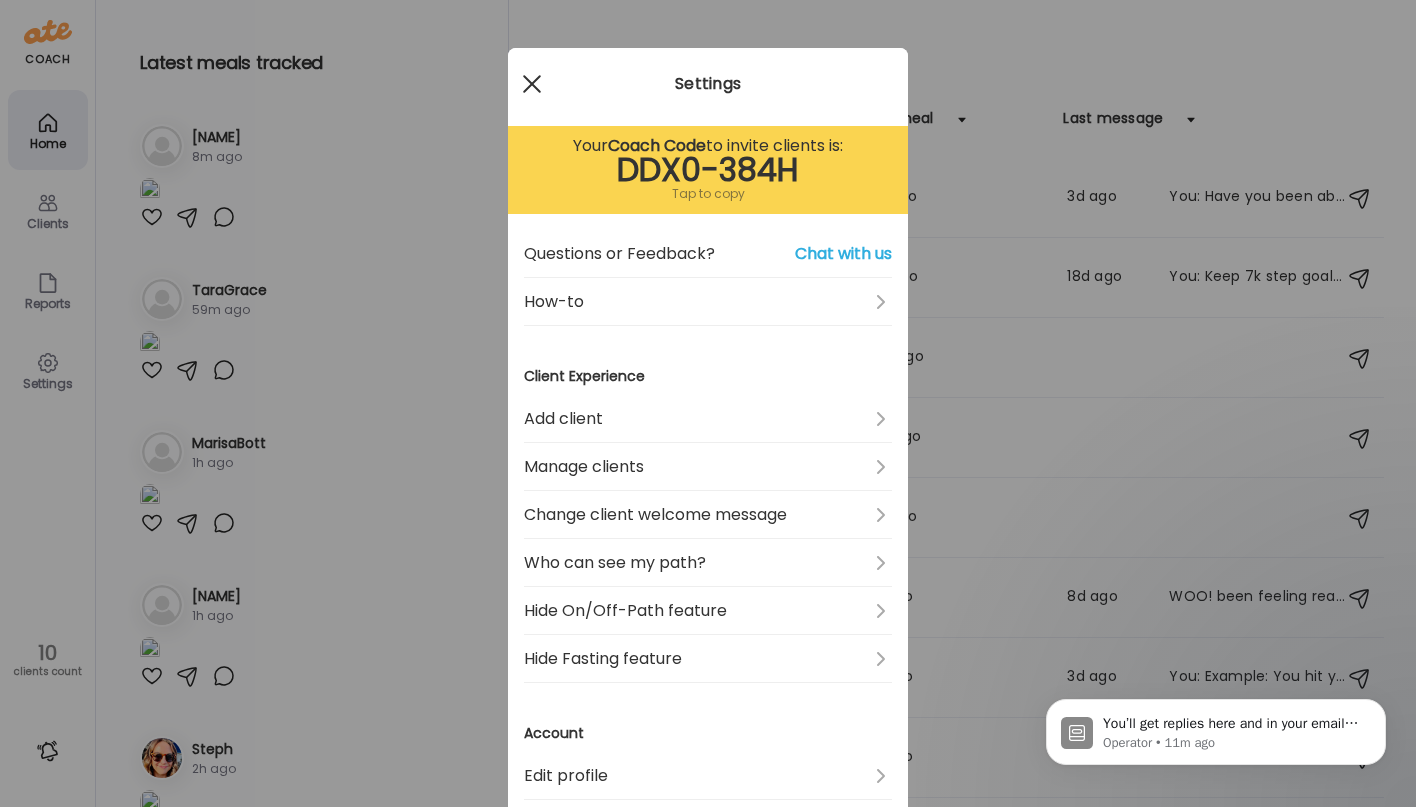 click at bounding box center (532, 84) 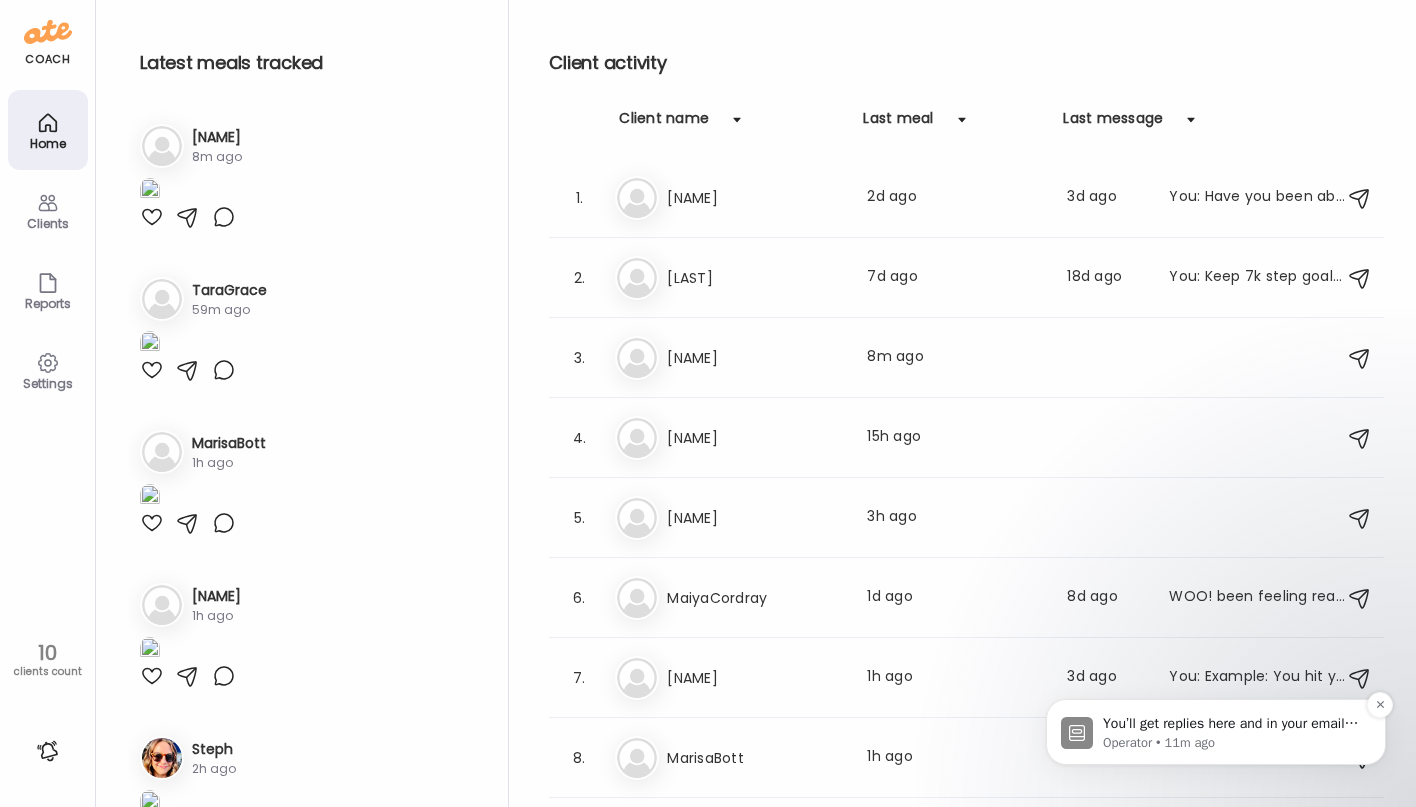 click on "You’ll get replies here and in your email: ✉️ [EMAIL] Our usual reply time 🕒 A few hours" at bounding box center (1232, 724) 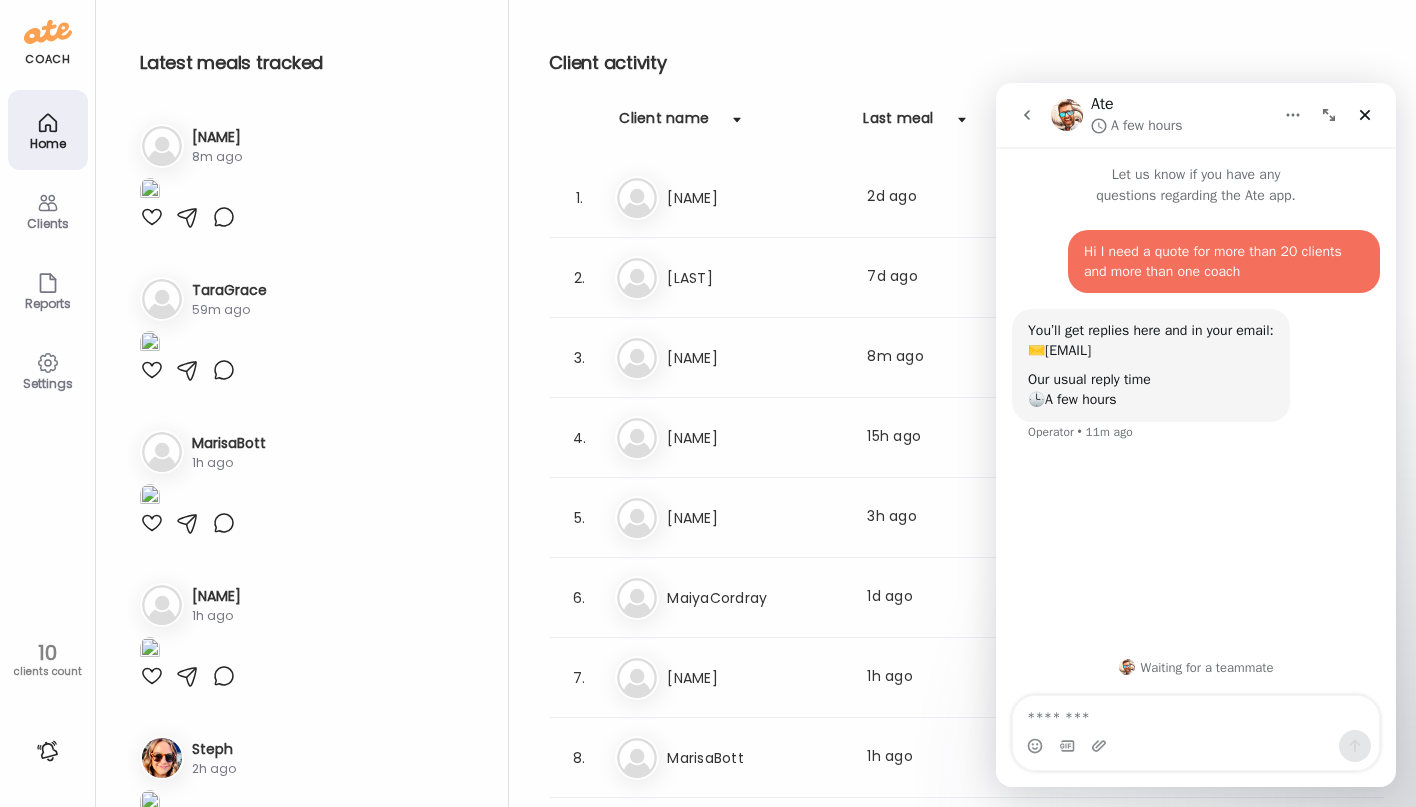 click 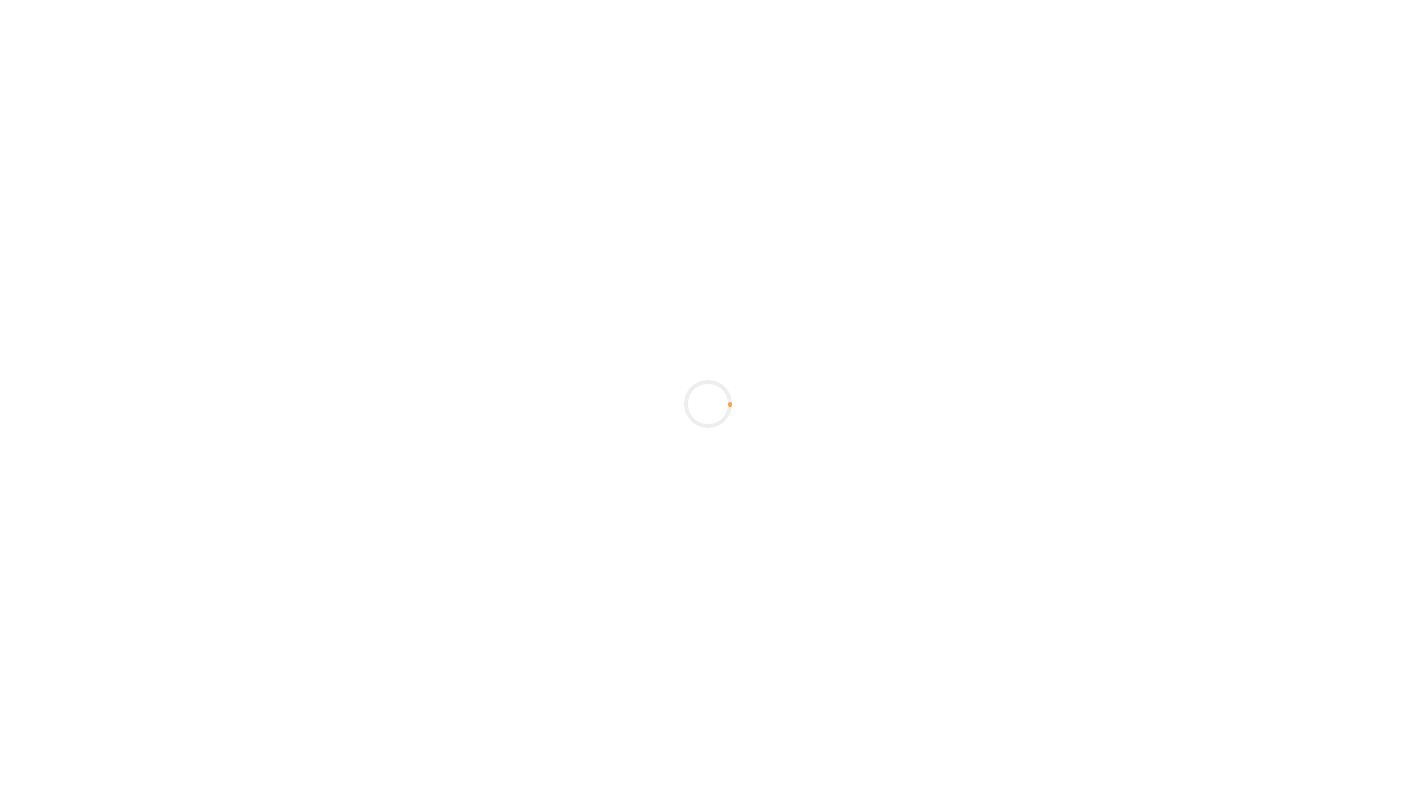 scroll, scrollTop: 0, scrollLeft: 0, axis: both 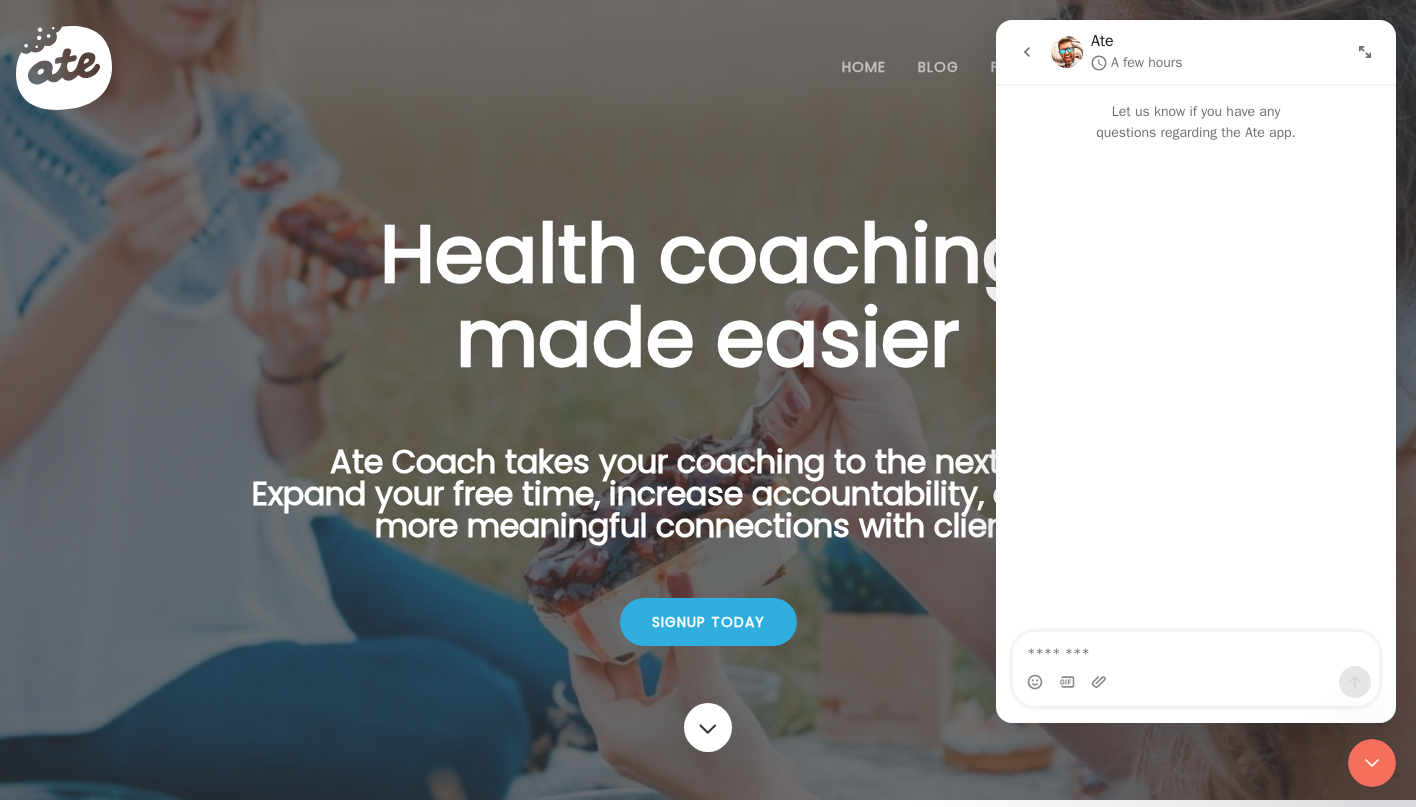click 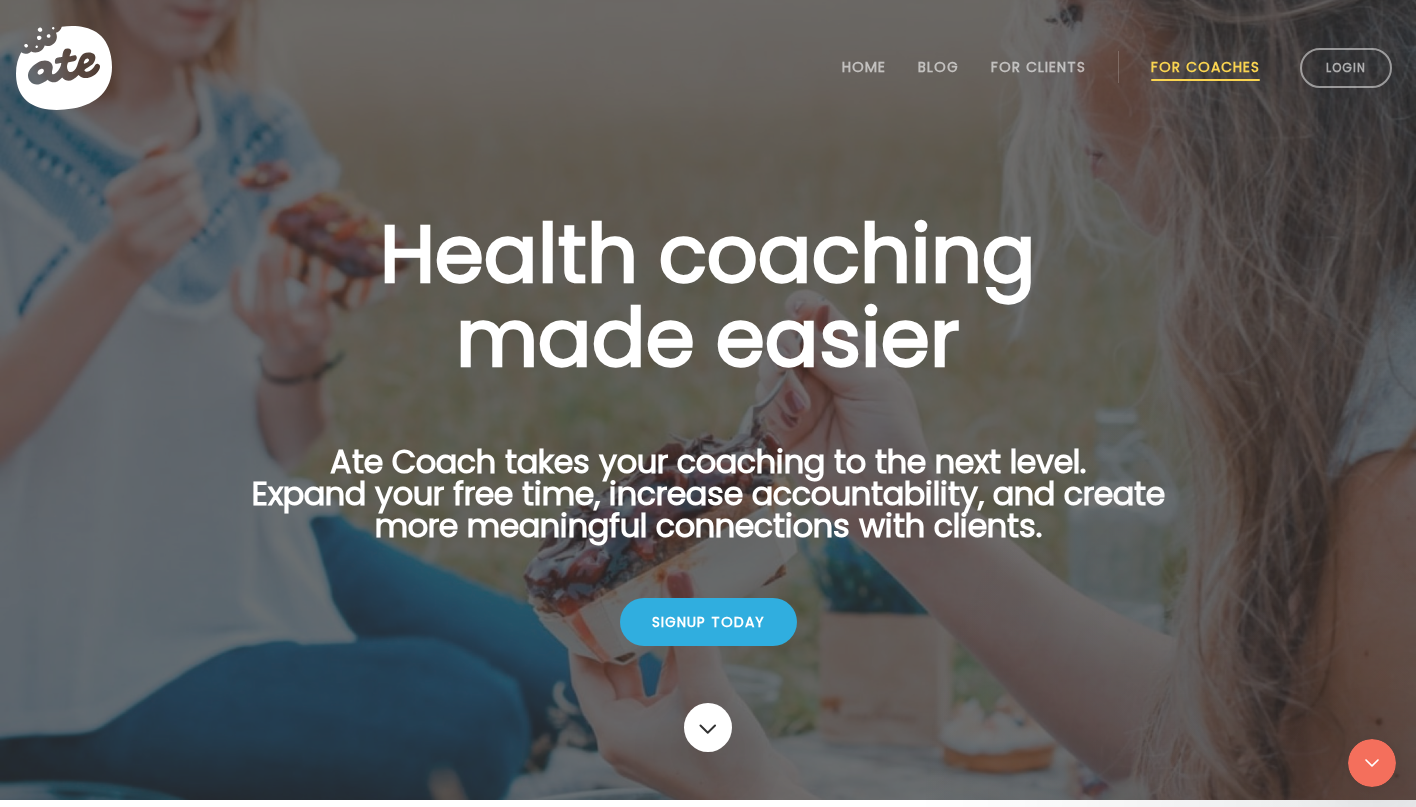 scroll, scrollTop: 0, scrollLeft: 0, axis: both 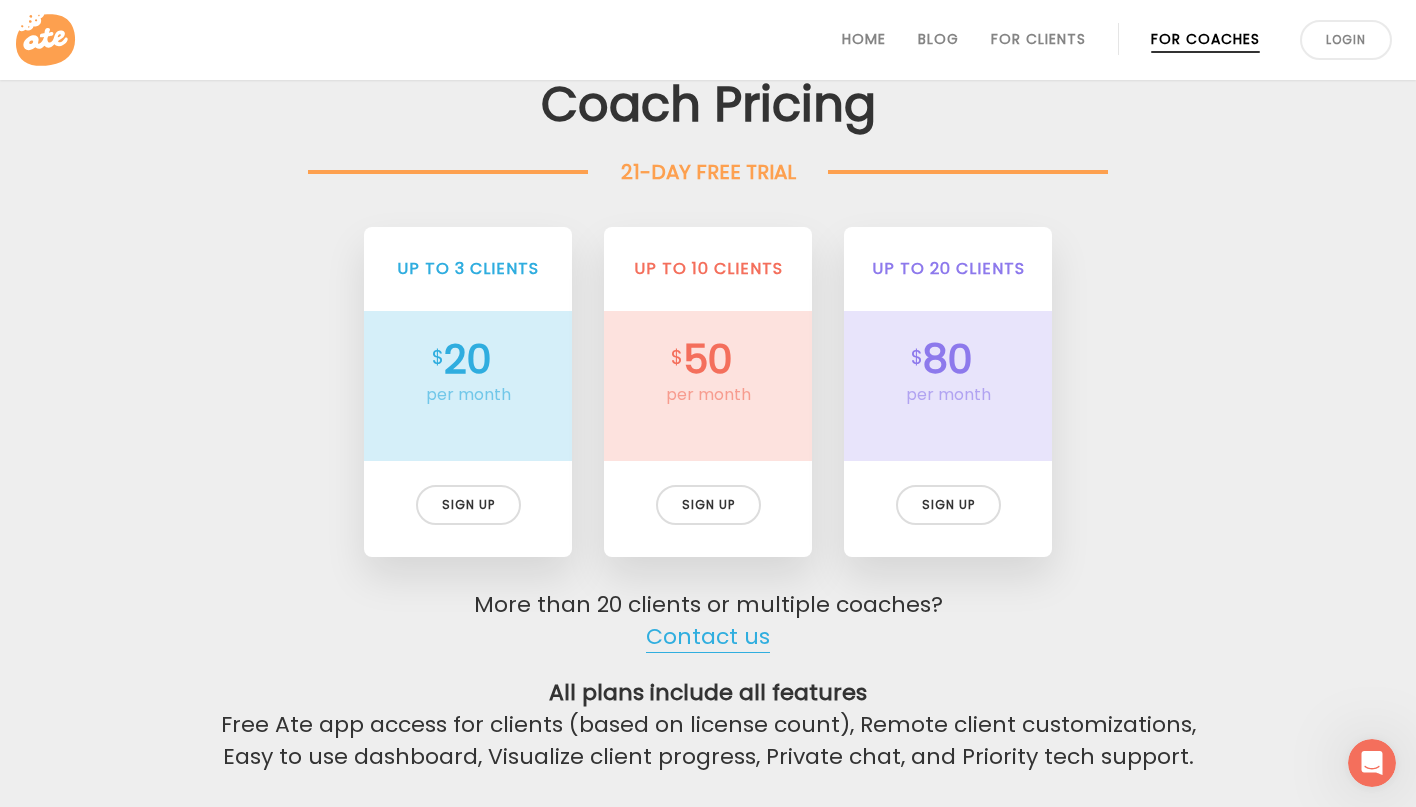 click on "Contact us" at bounding box center (708, 637) 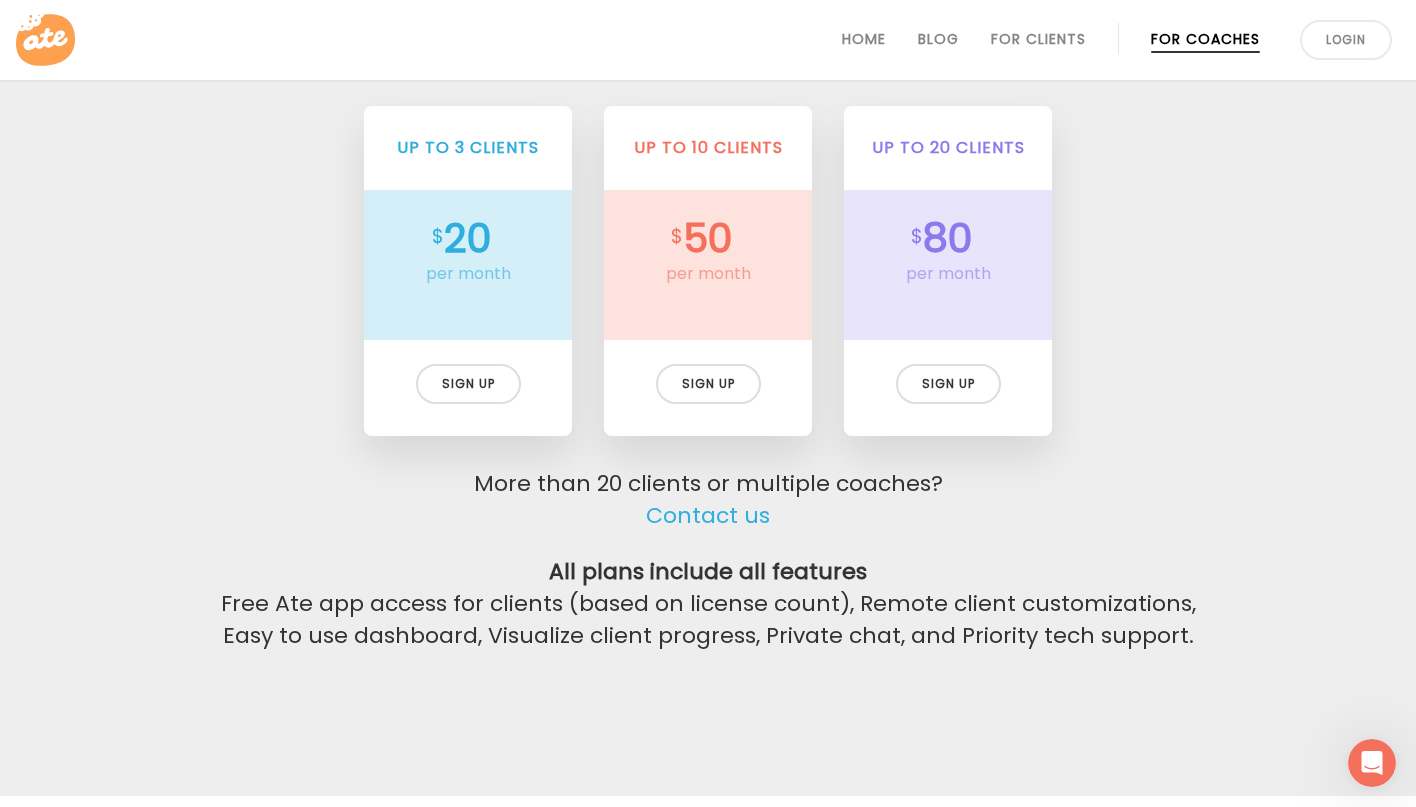 scroll, scrollTop: 4638, scrollLeft: 0, axis: vertical 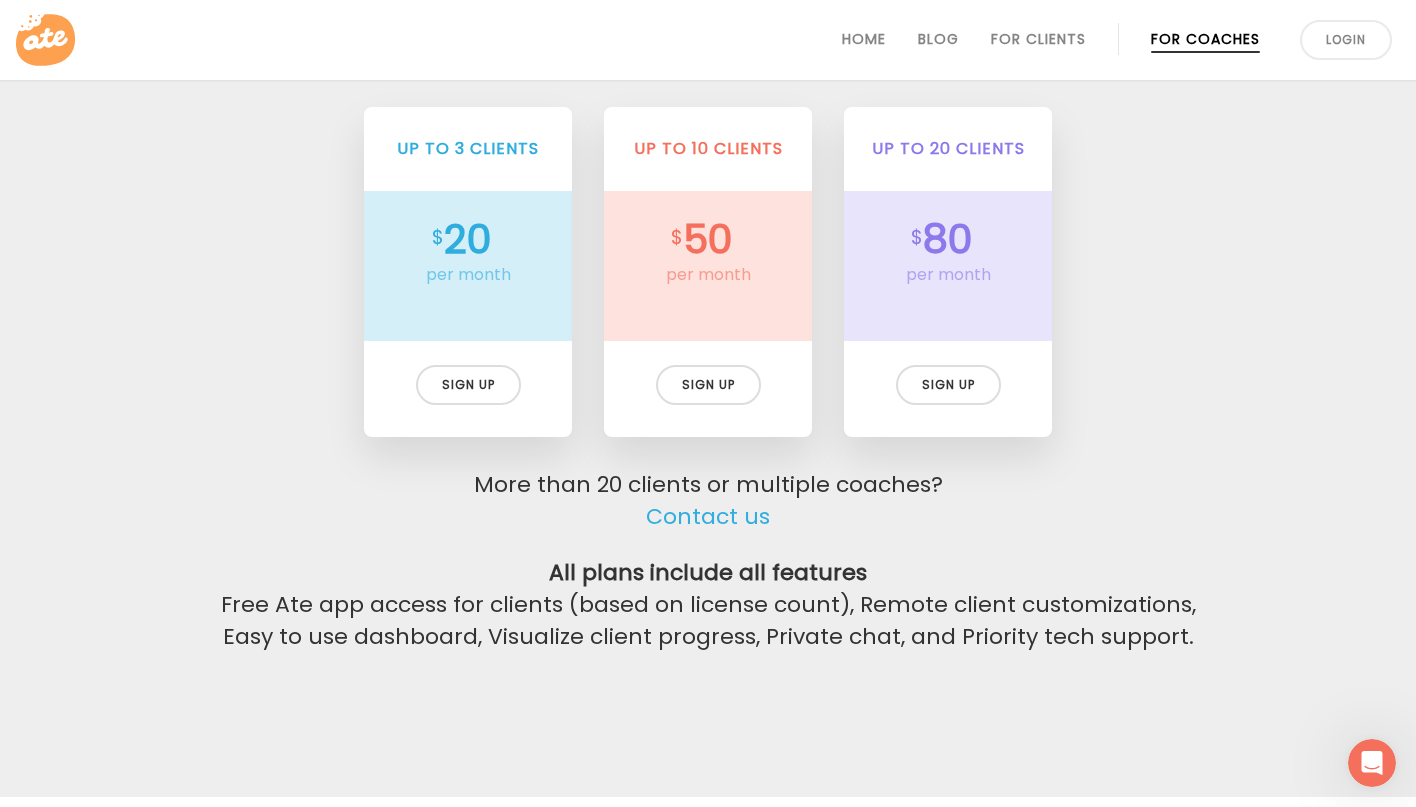 click 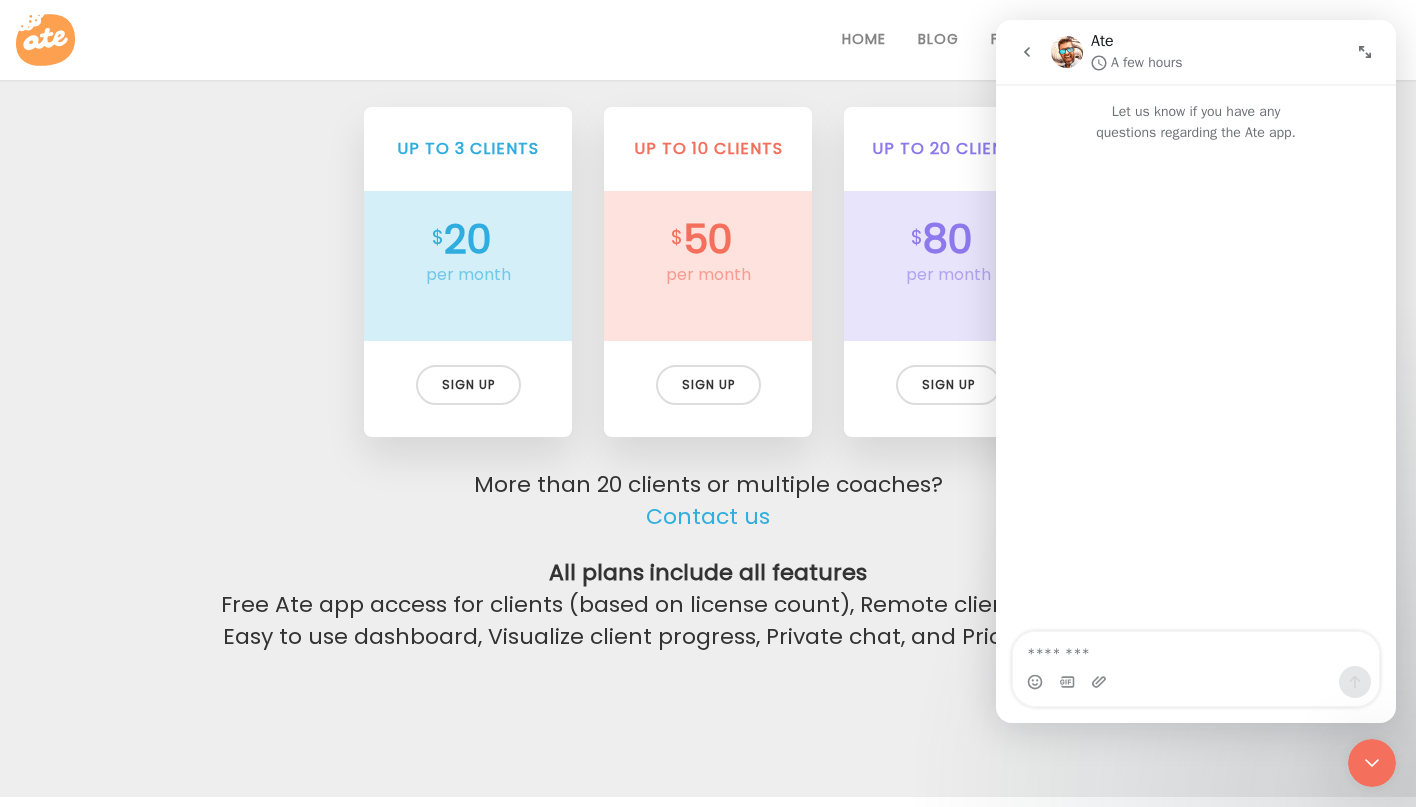 click at bounding box center (1196, 649) 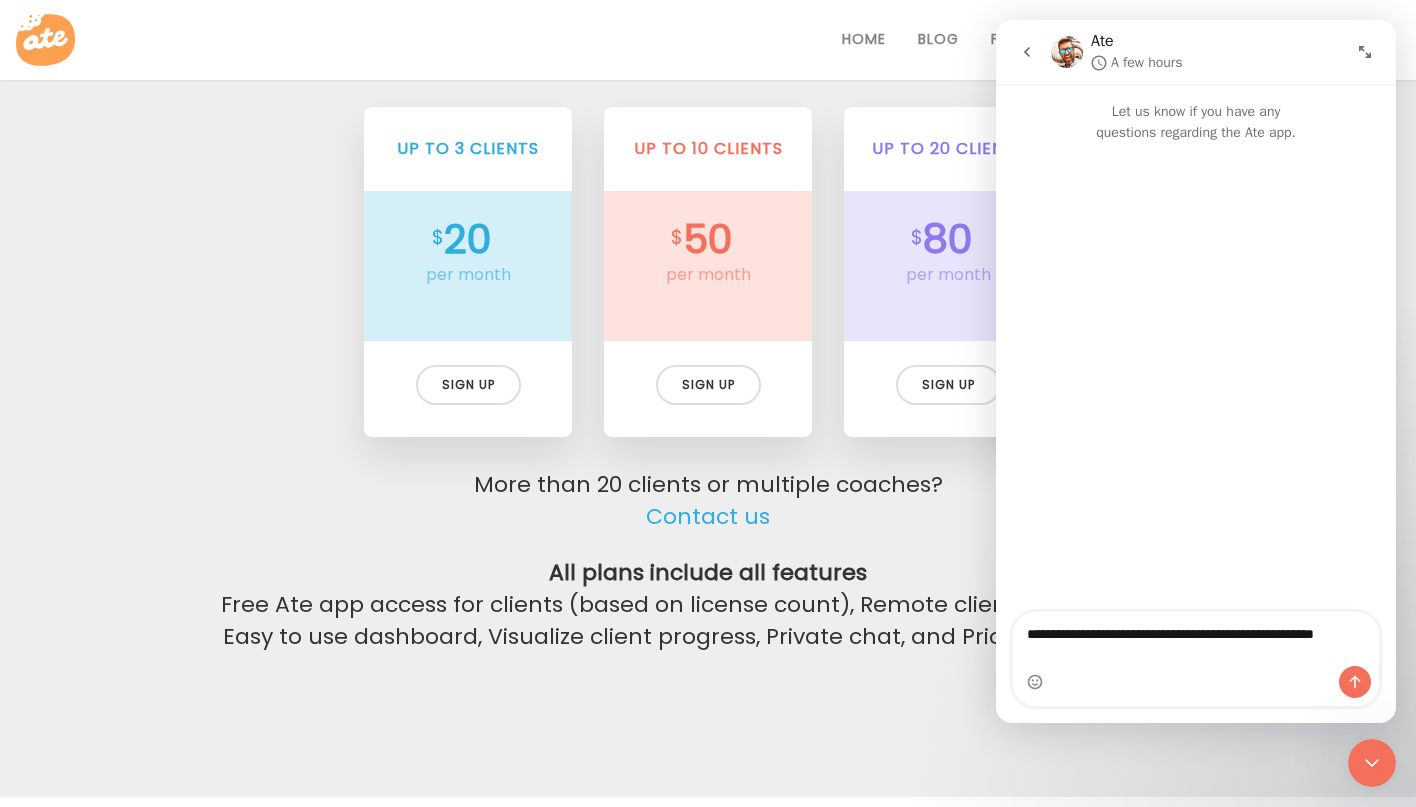 click on "**********" at bounding box center [1196, 639] 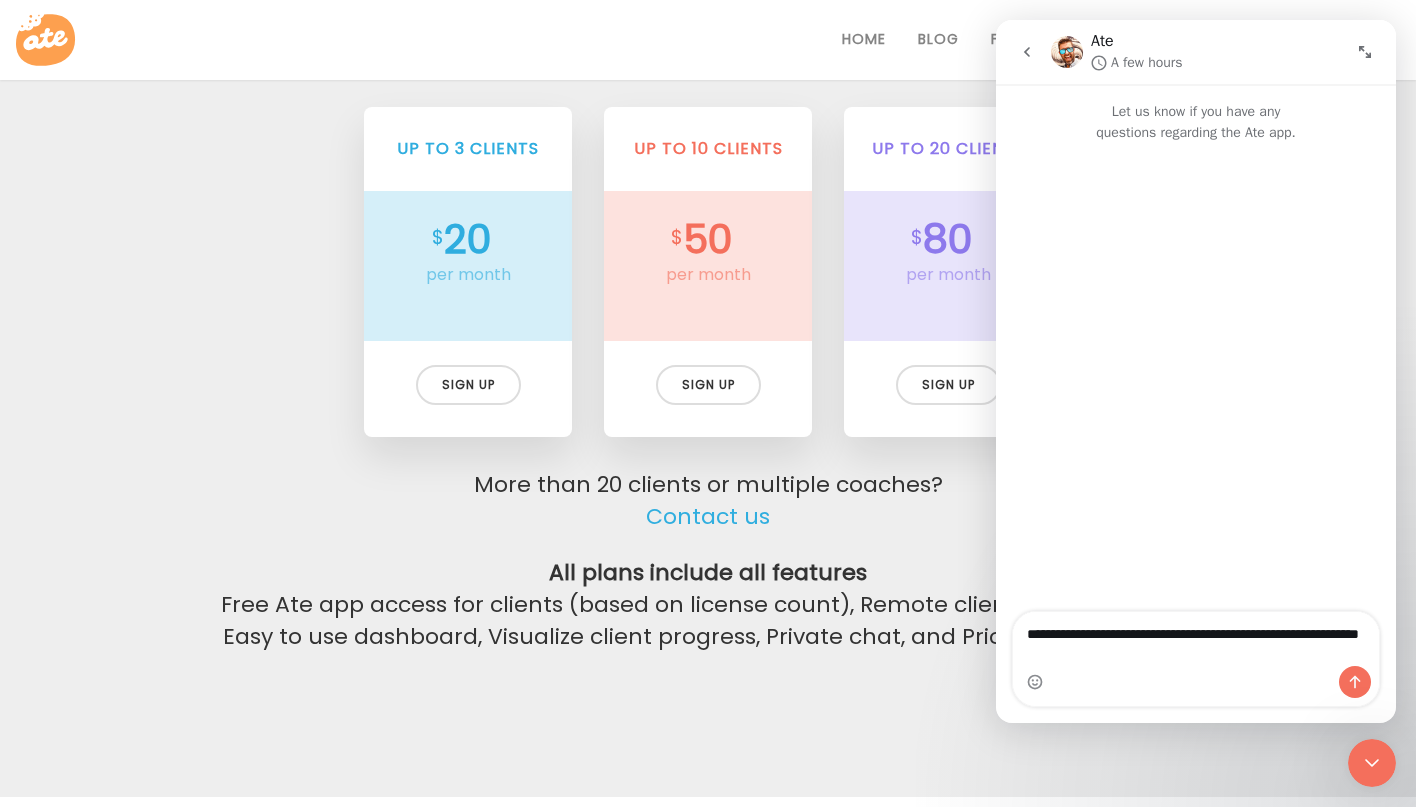 type on "**********" 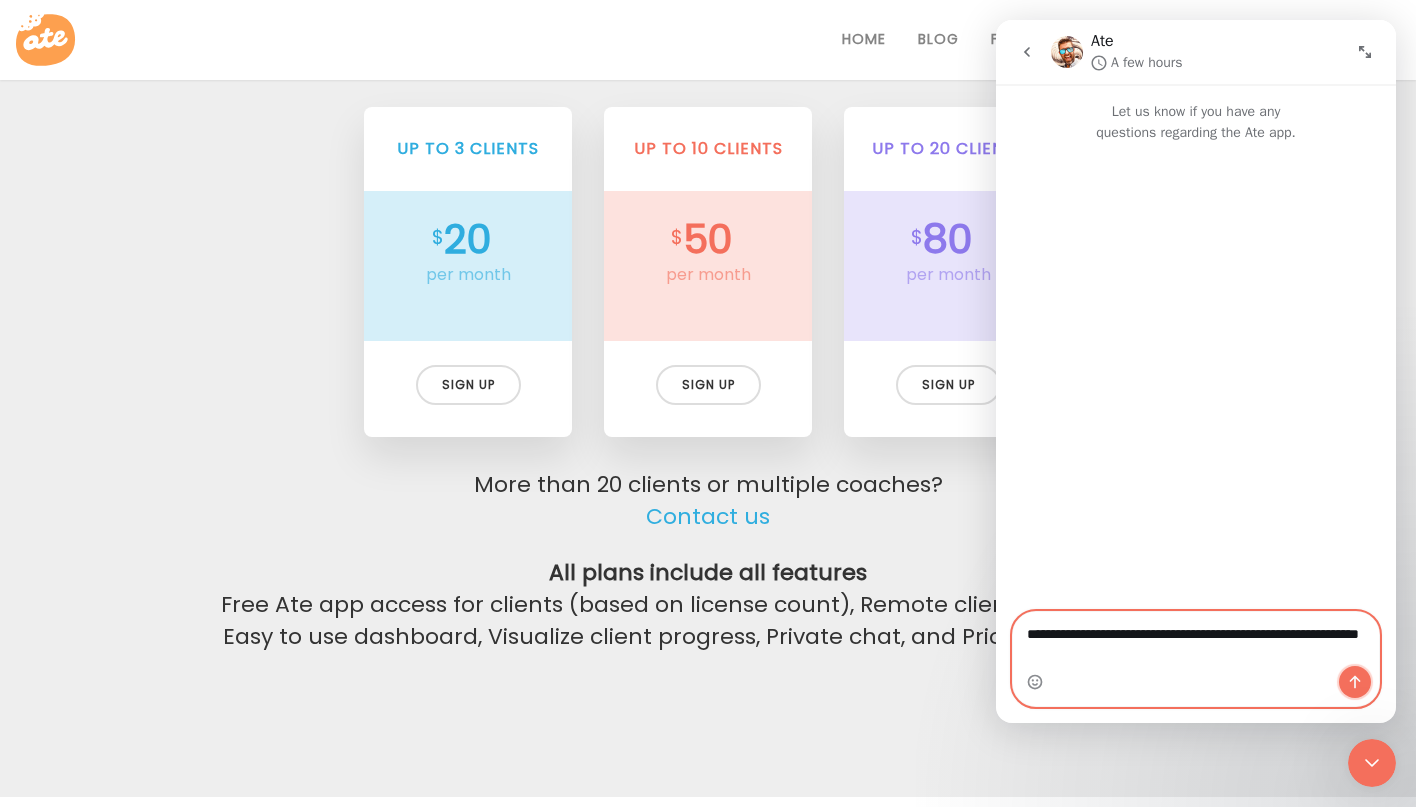 click 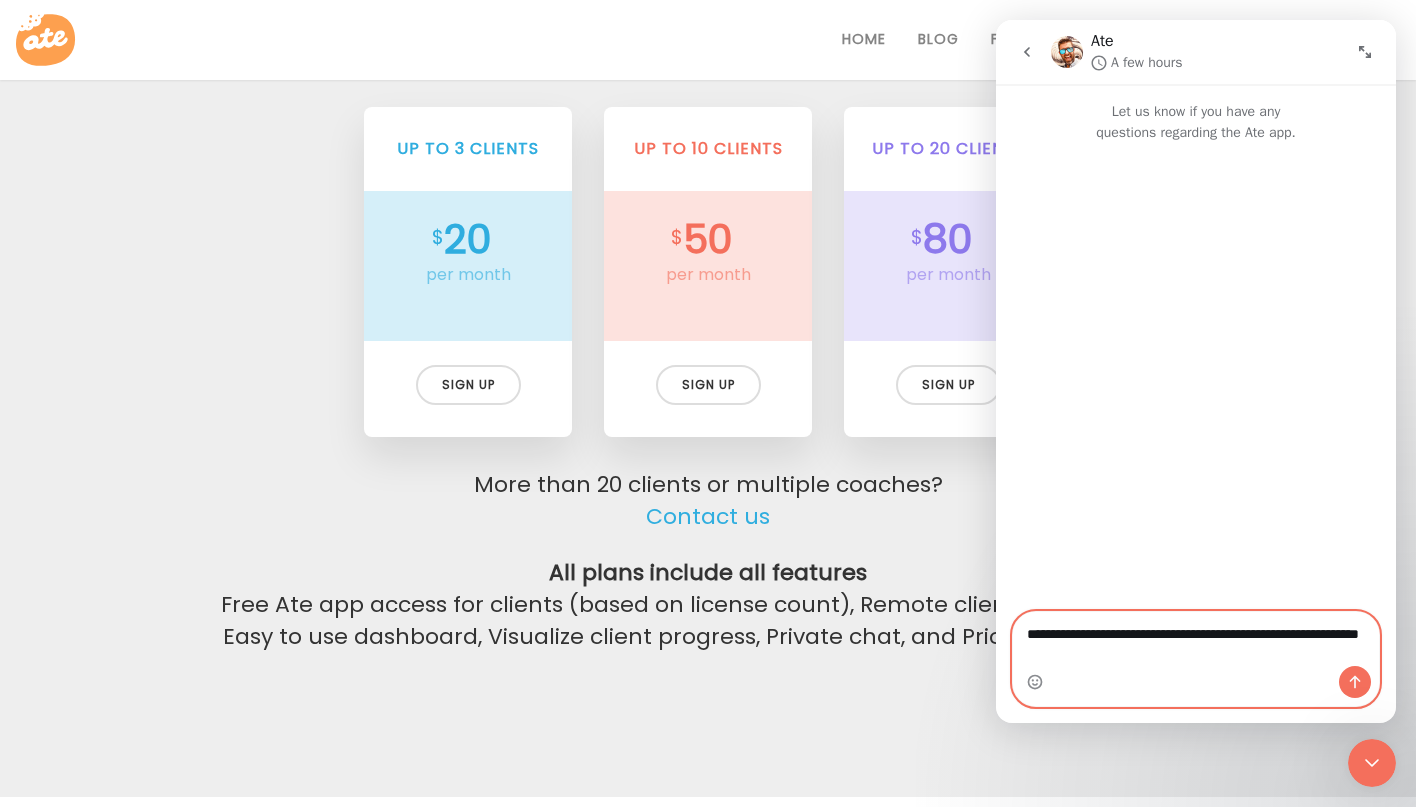 type 